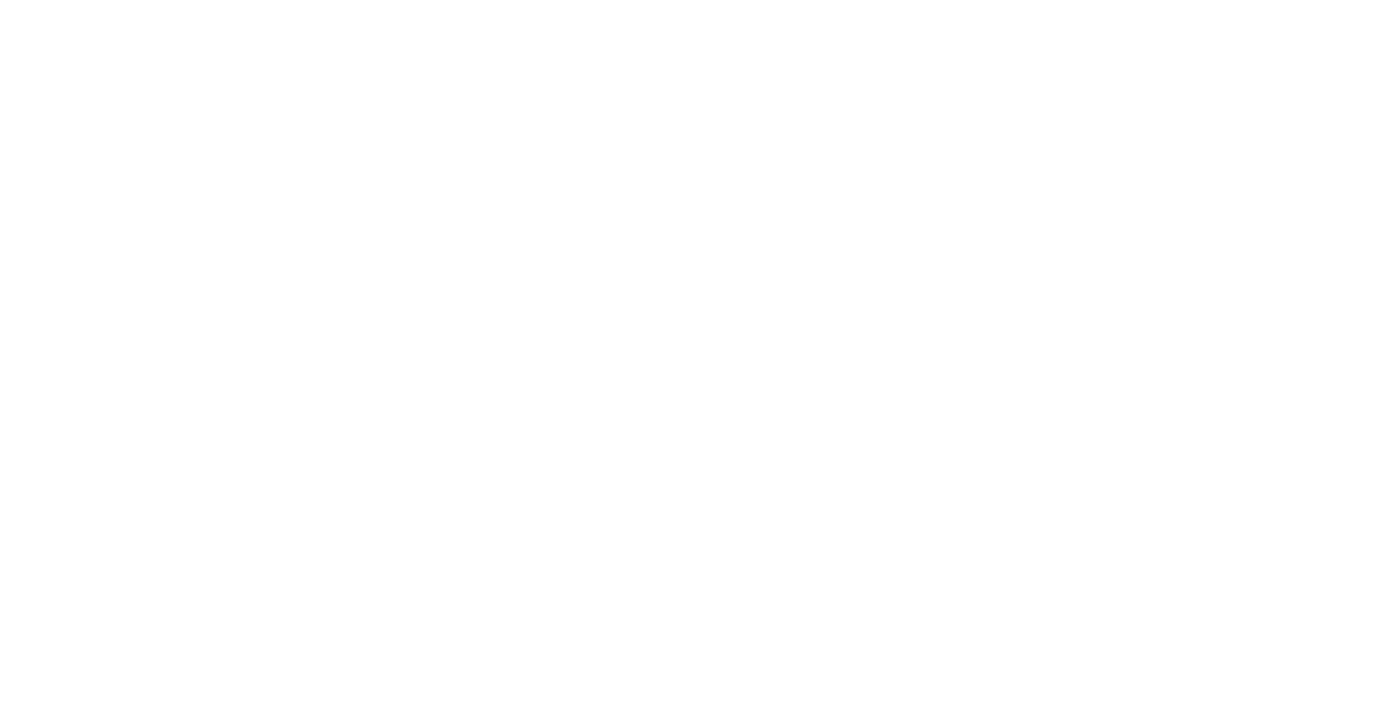scroll, scrollTop: 0, scrollLeft: 0, axis: both 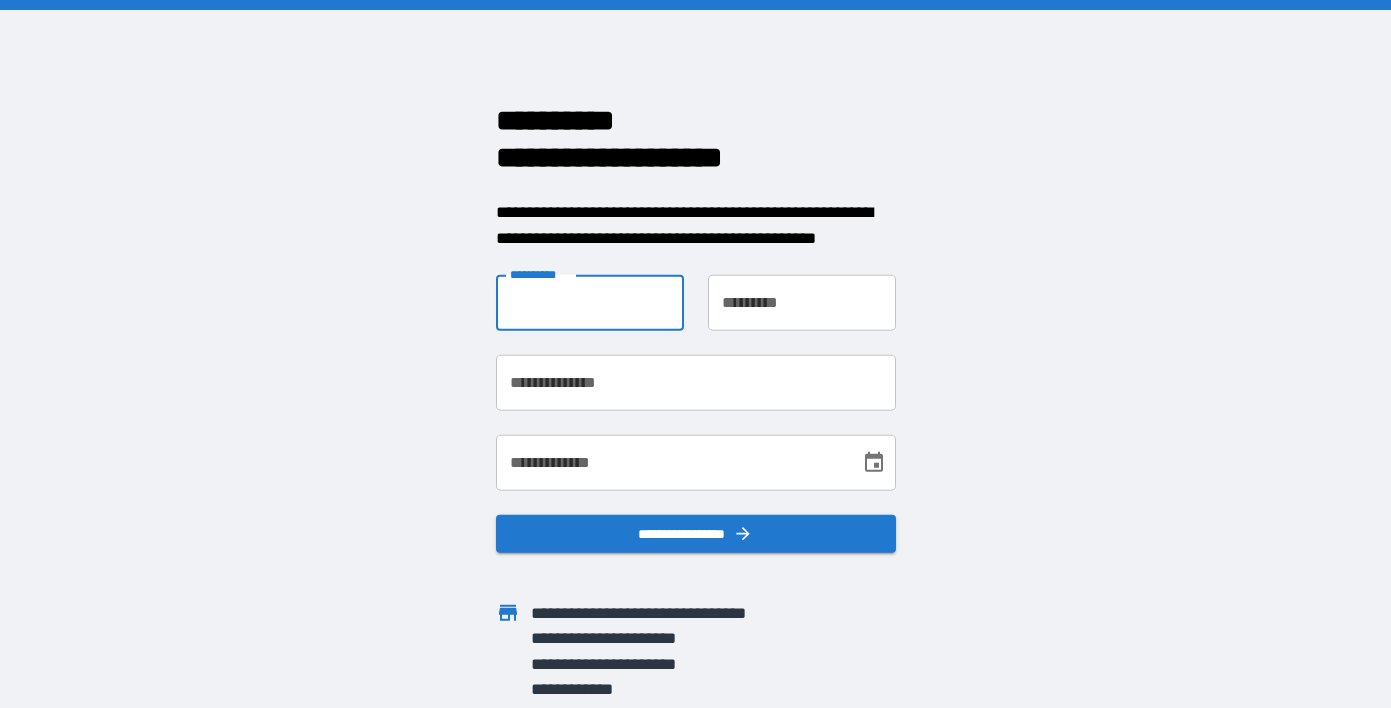 click on "**********" at bounding box center [590, 303] 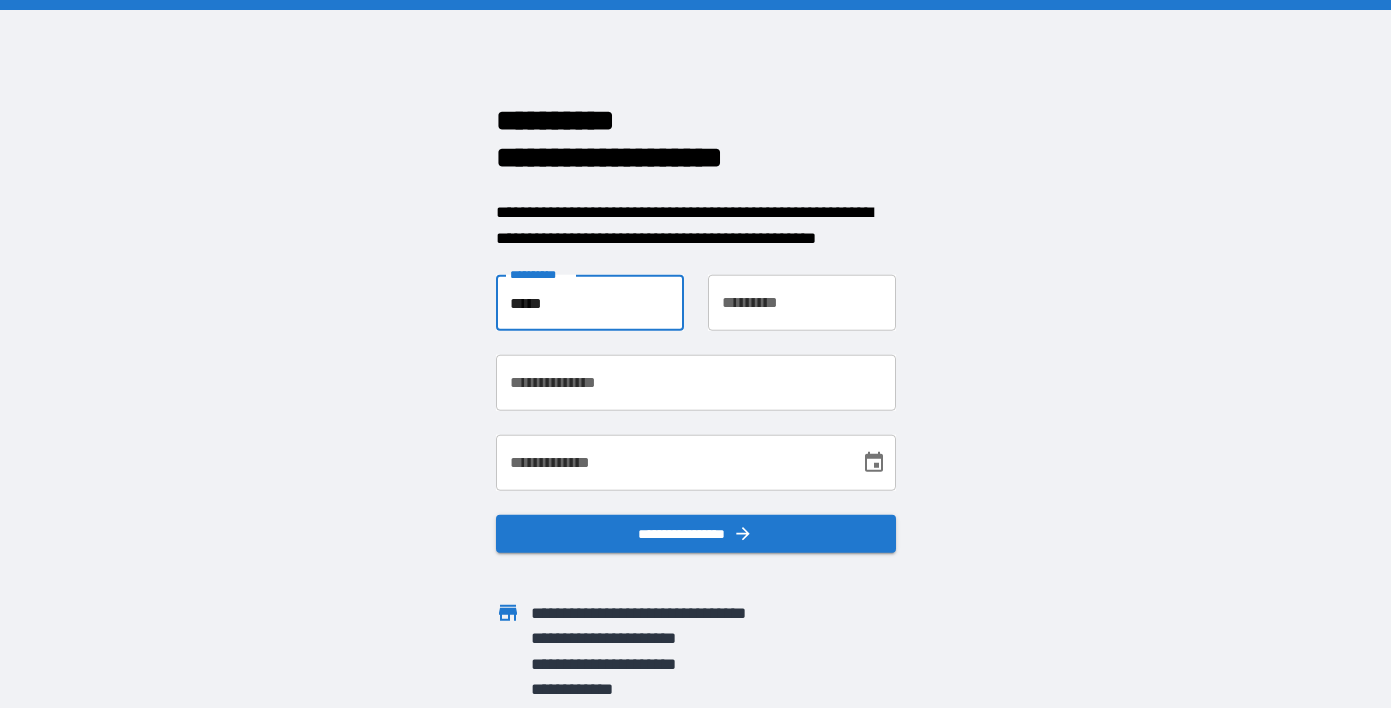 type on "******" 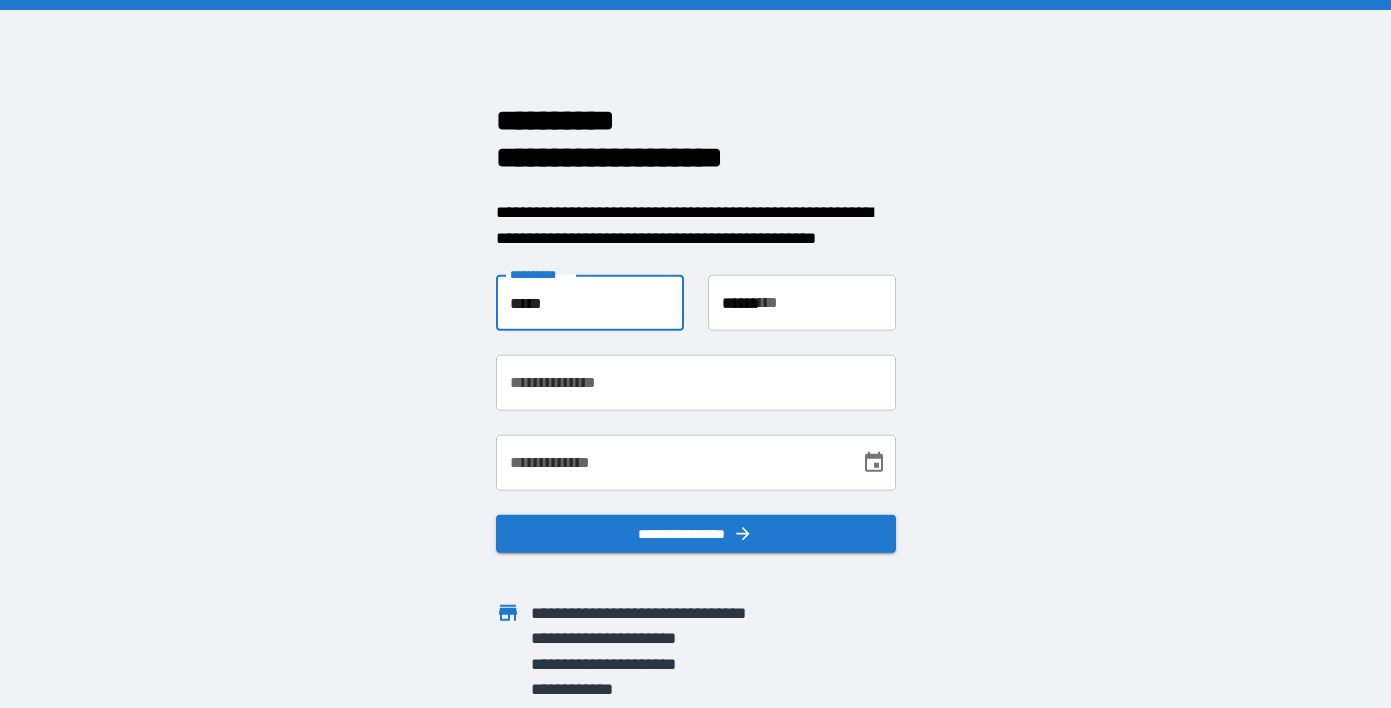 type on "**********" 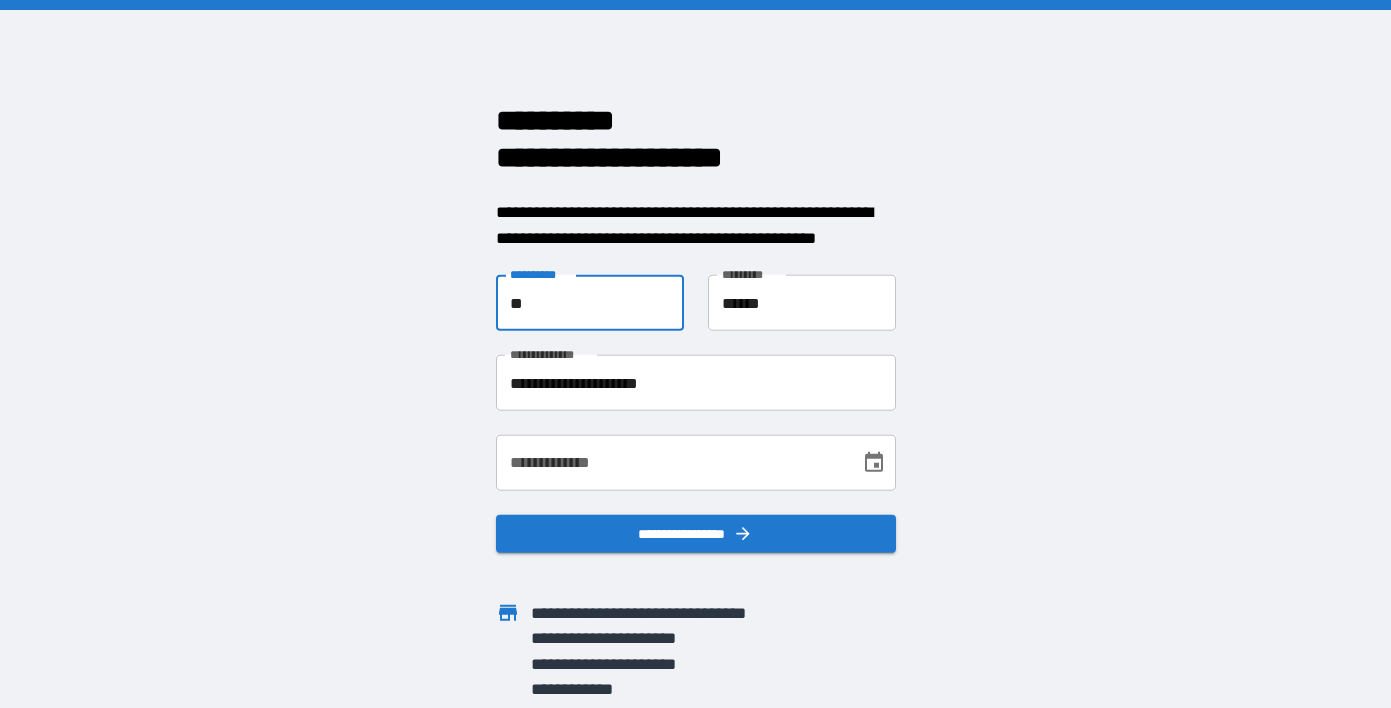 type on "*" 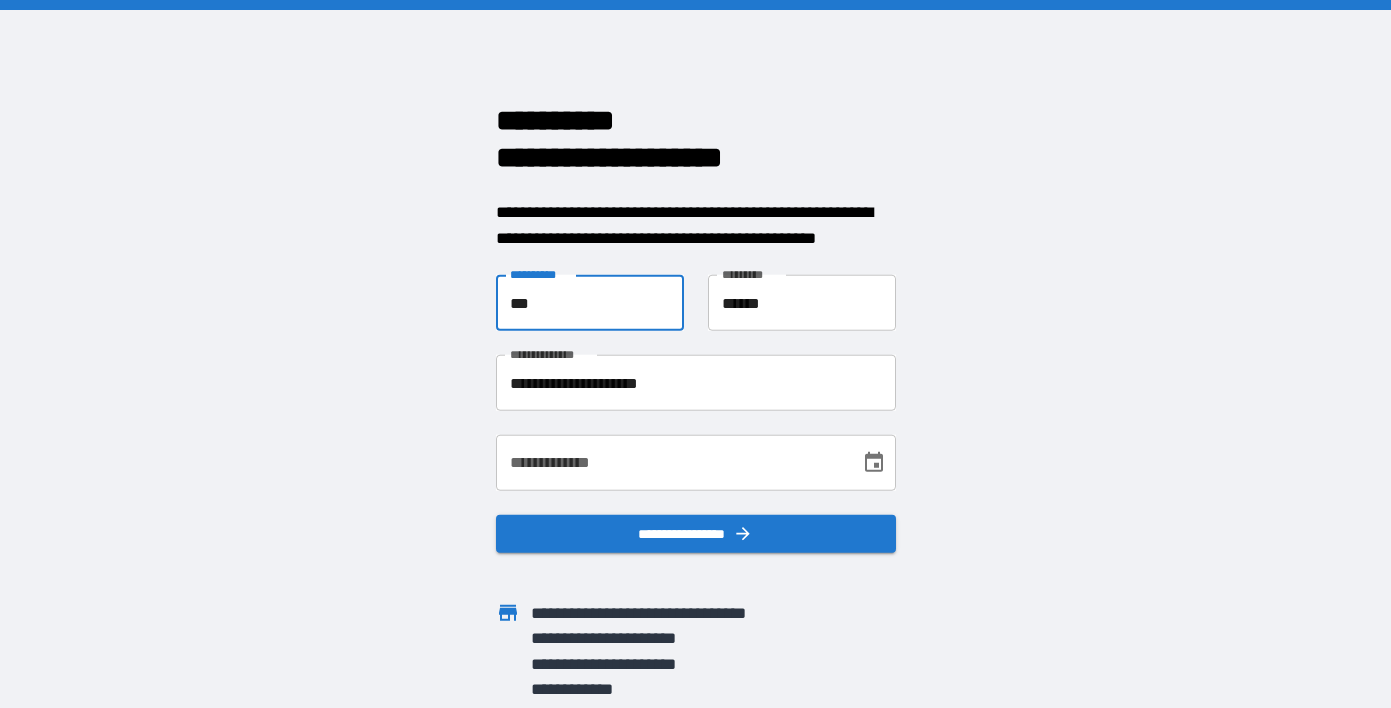 type on "***" 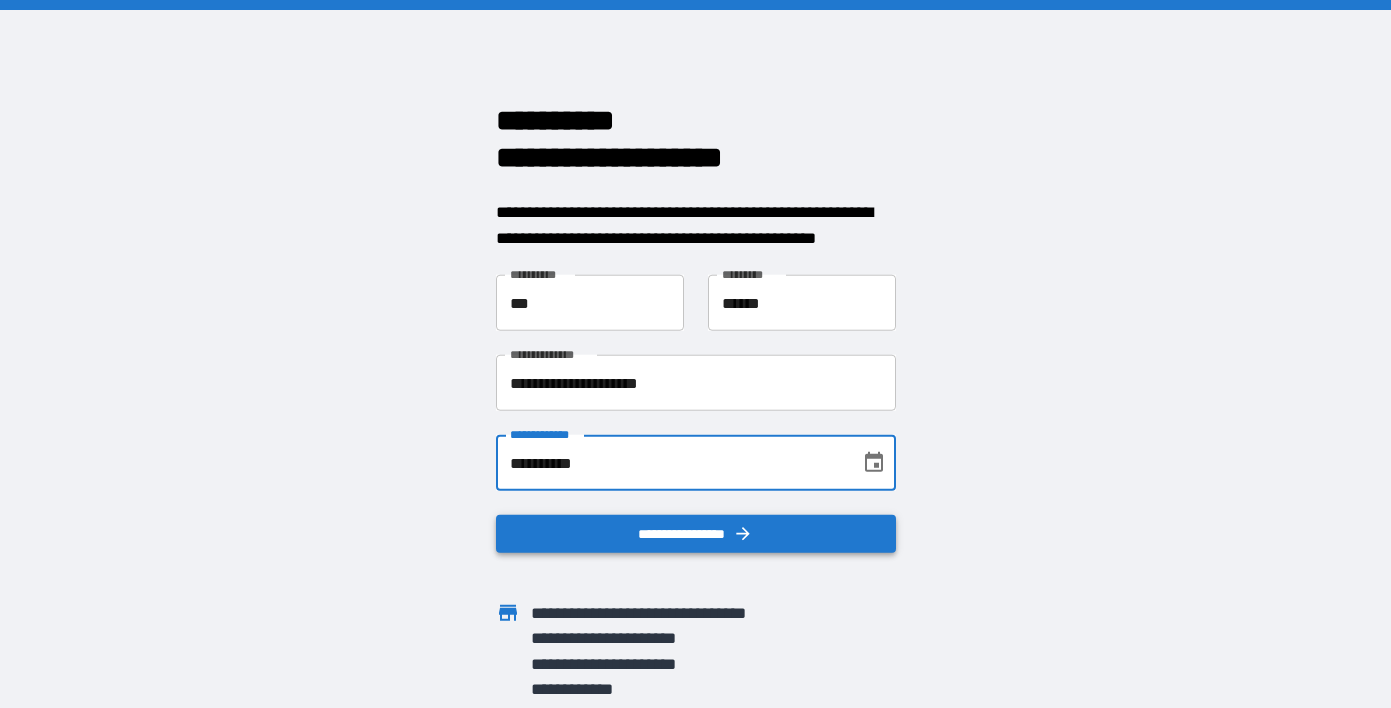 type on "**********" 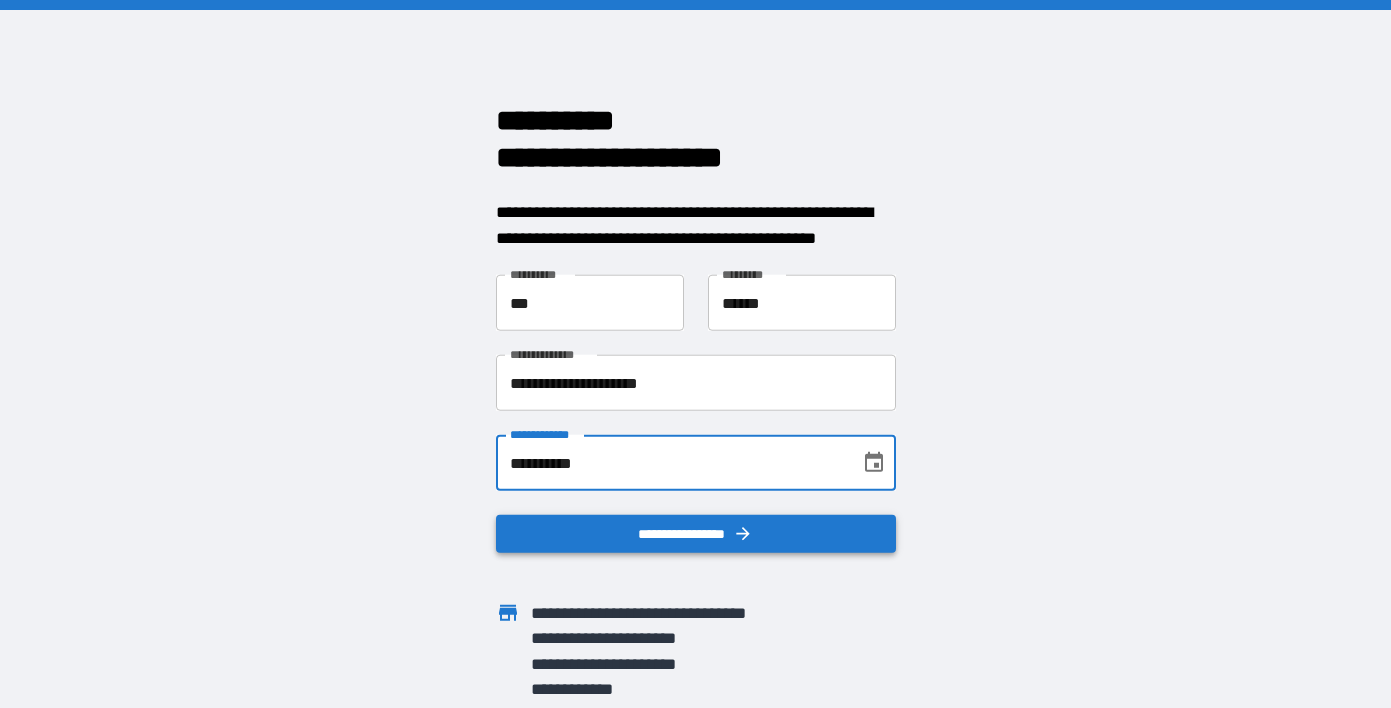 click on "**********" at bounding box center (696, 534) 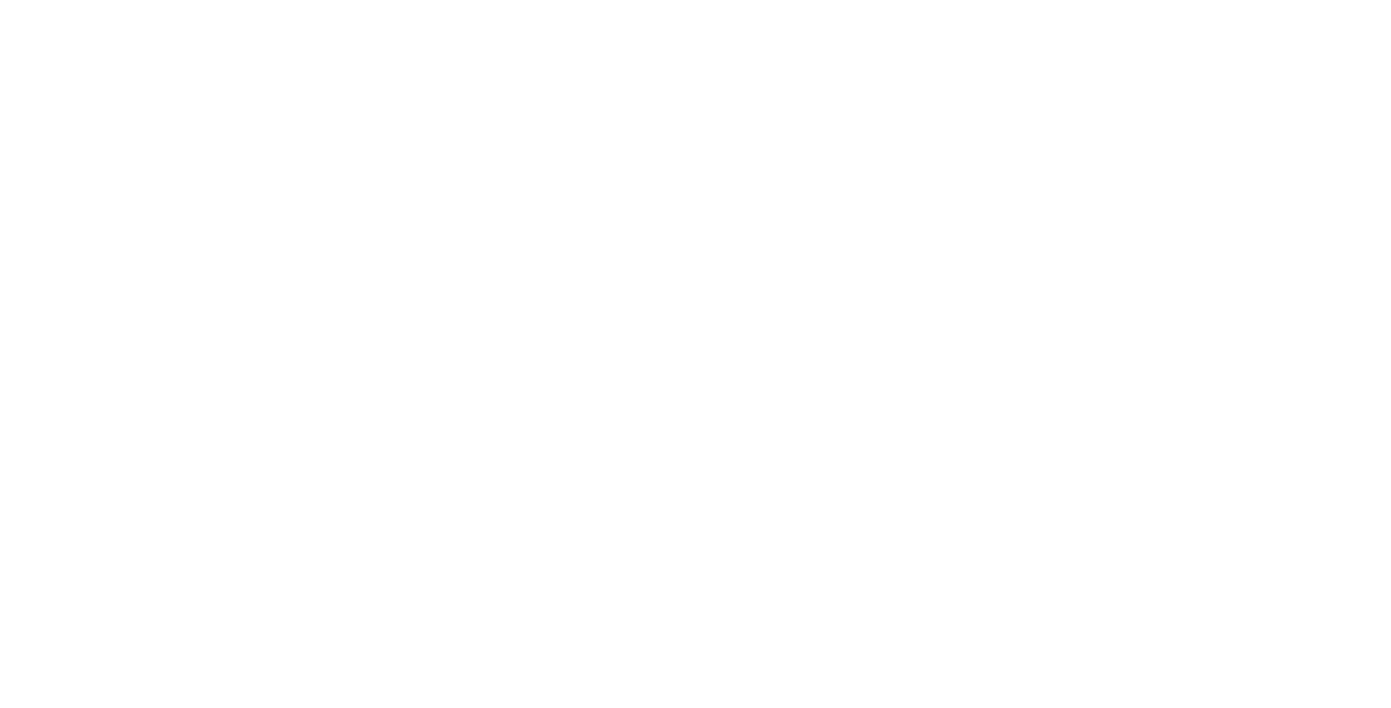 scroll, scrollTop: 0, scrollLeft: 0, axis: both 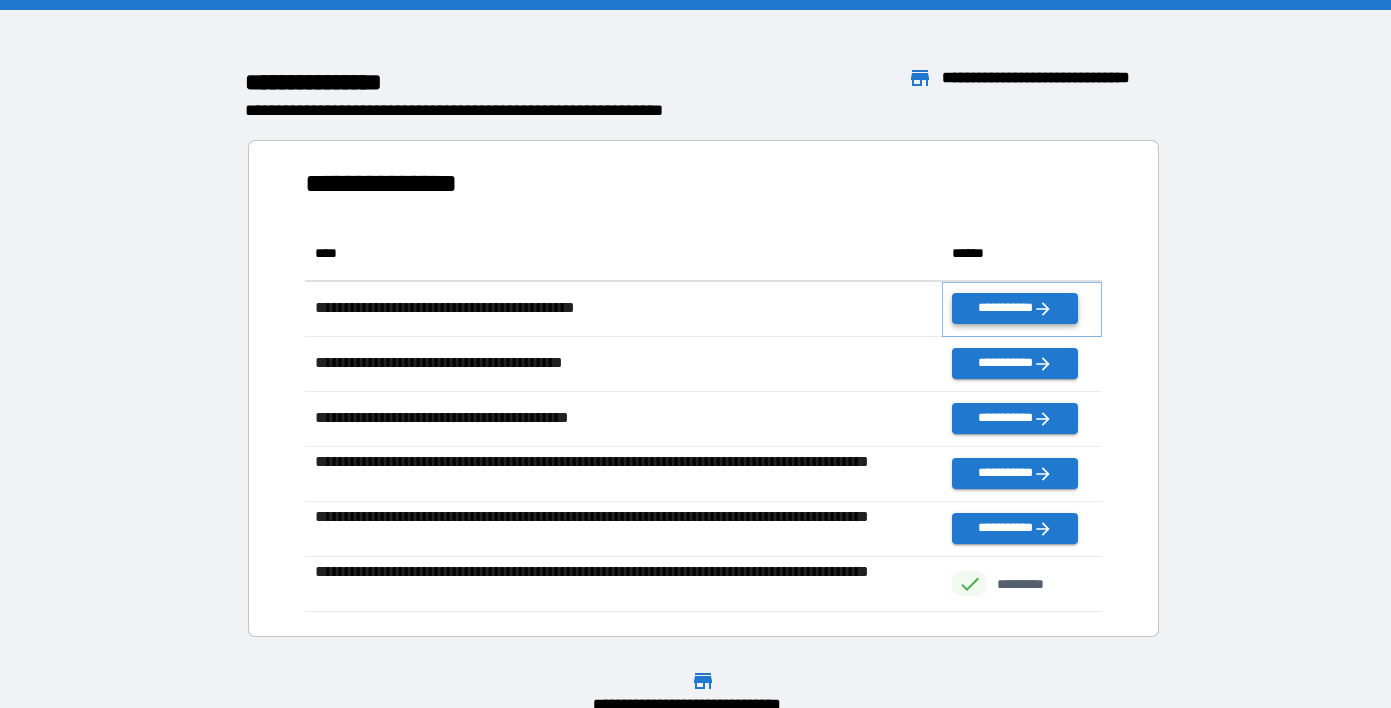 click on "**********" at bounding box center (1014, 308) 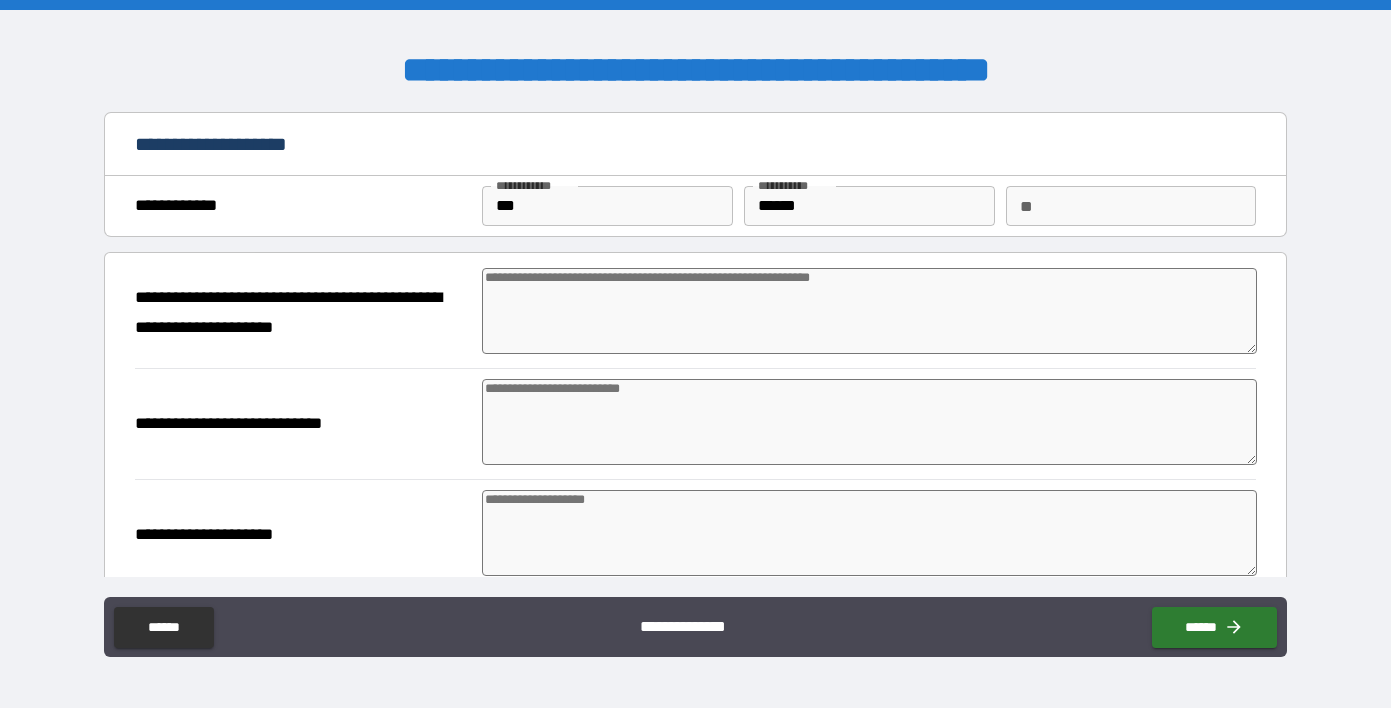 type on "*" 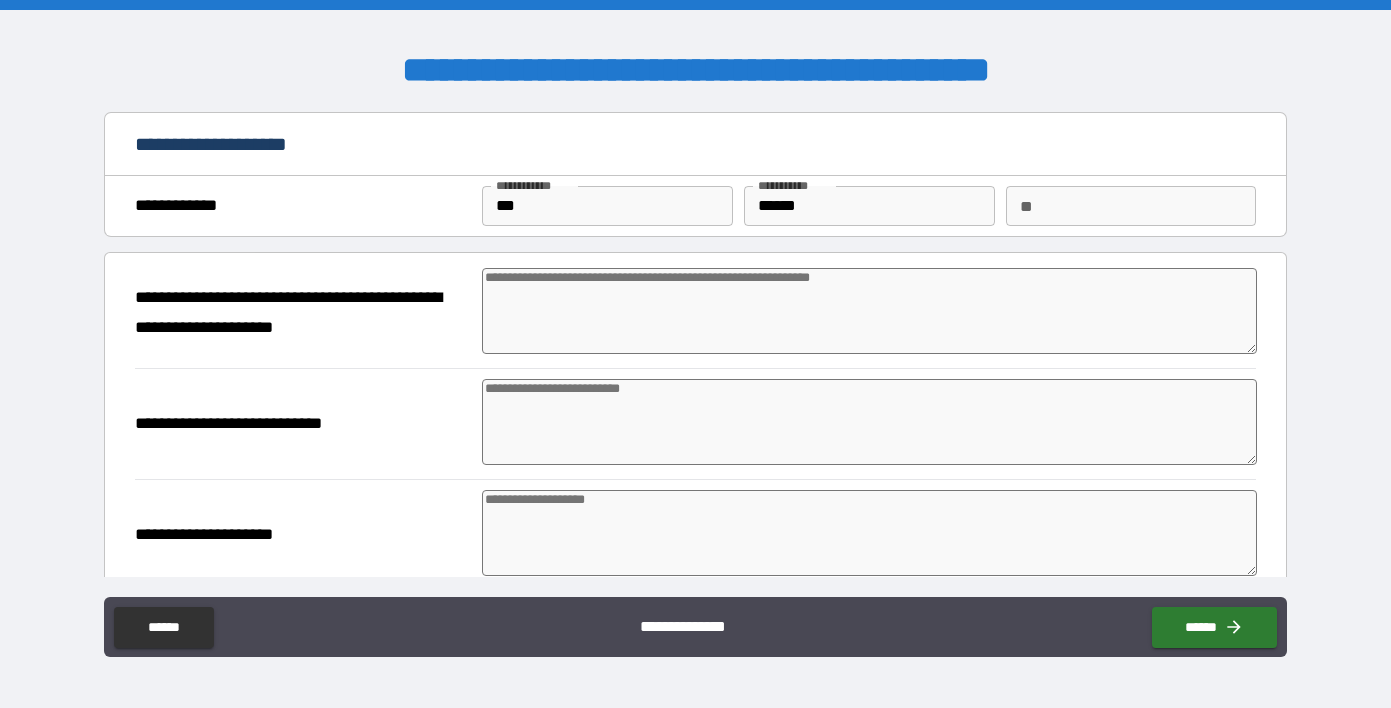 type on "*" 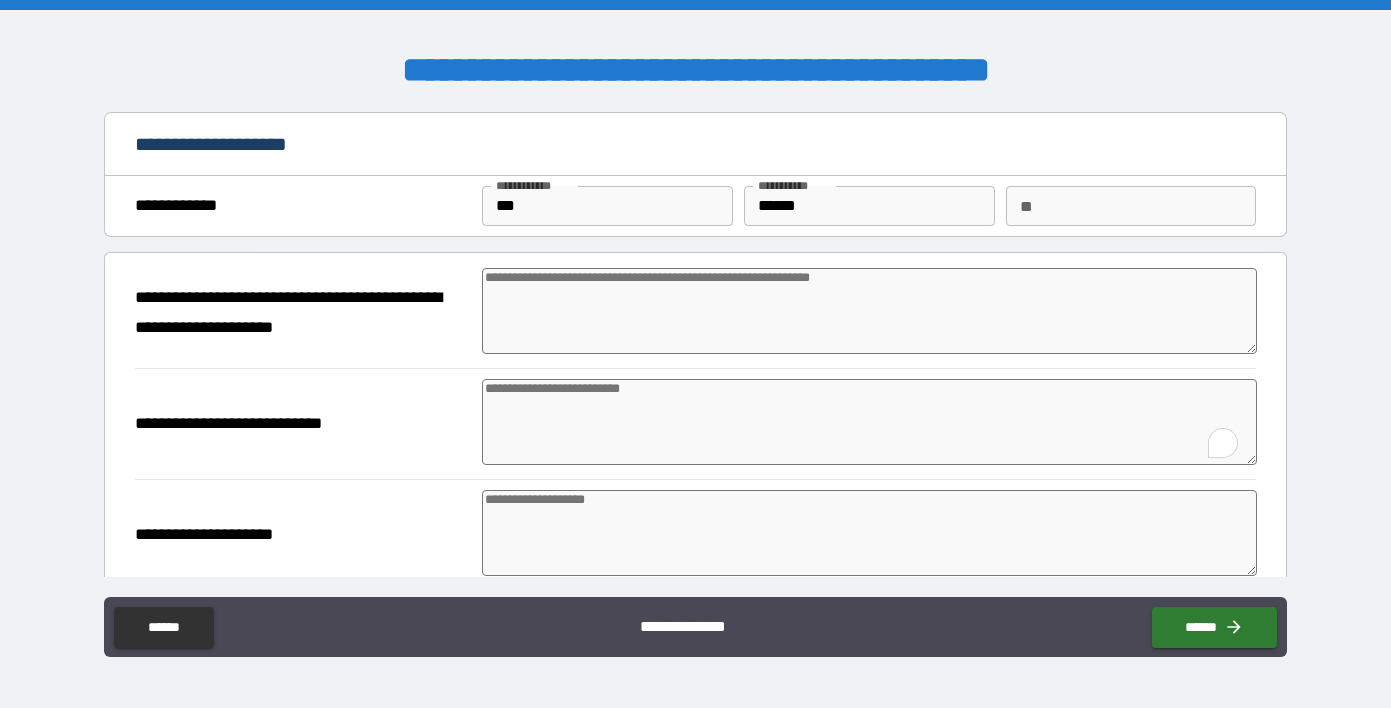 type on "**********" 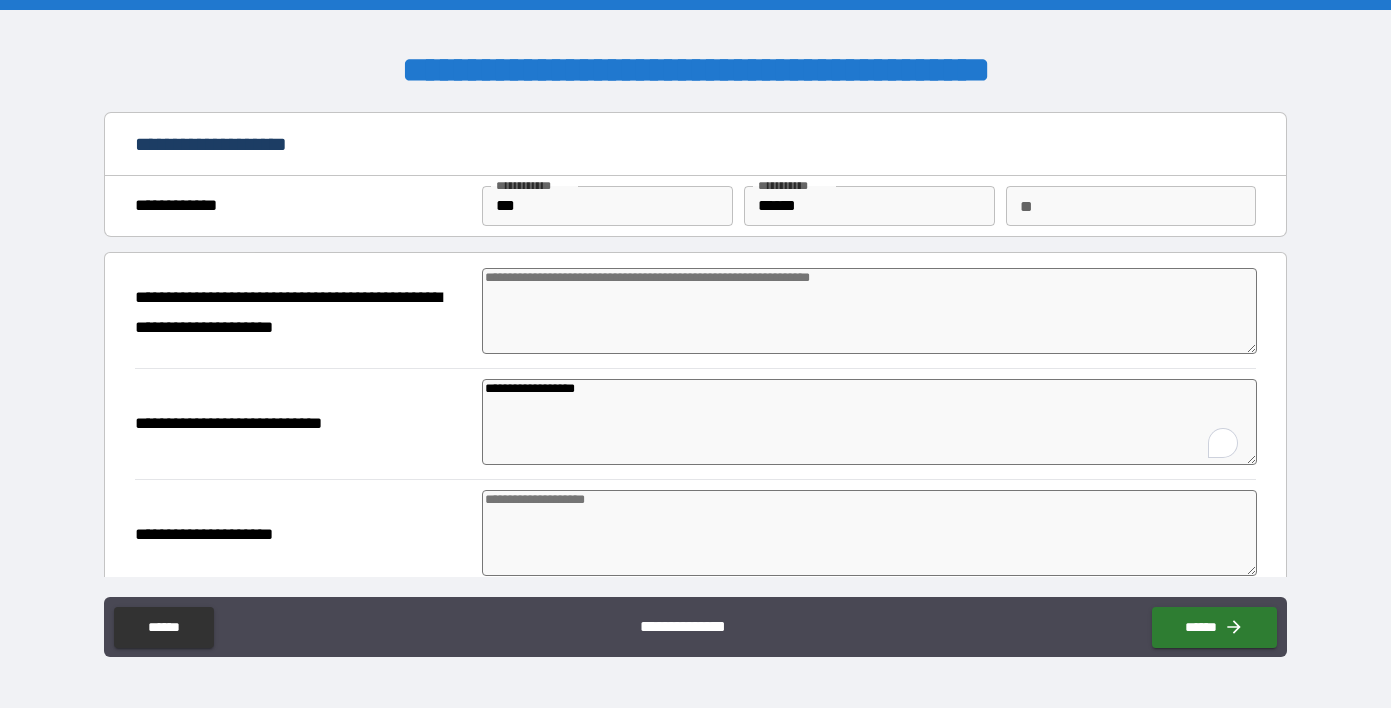 type on "*" 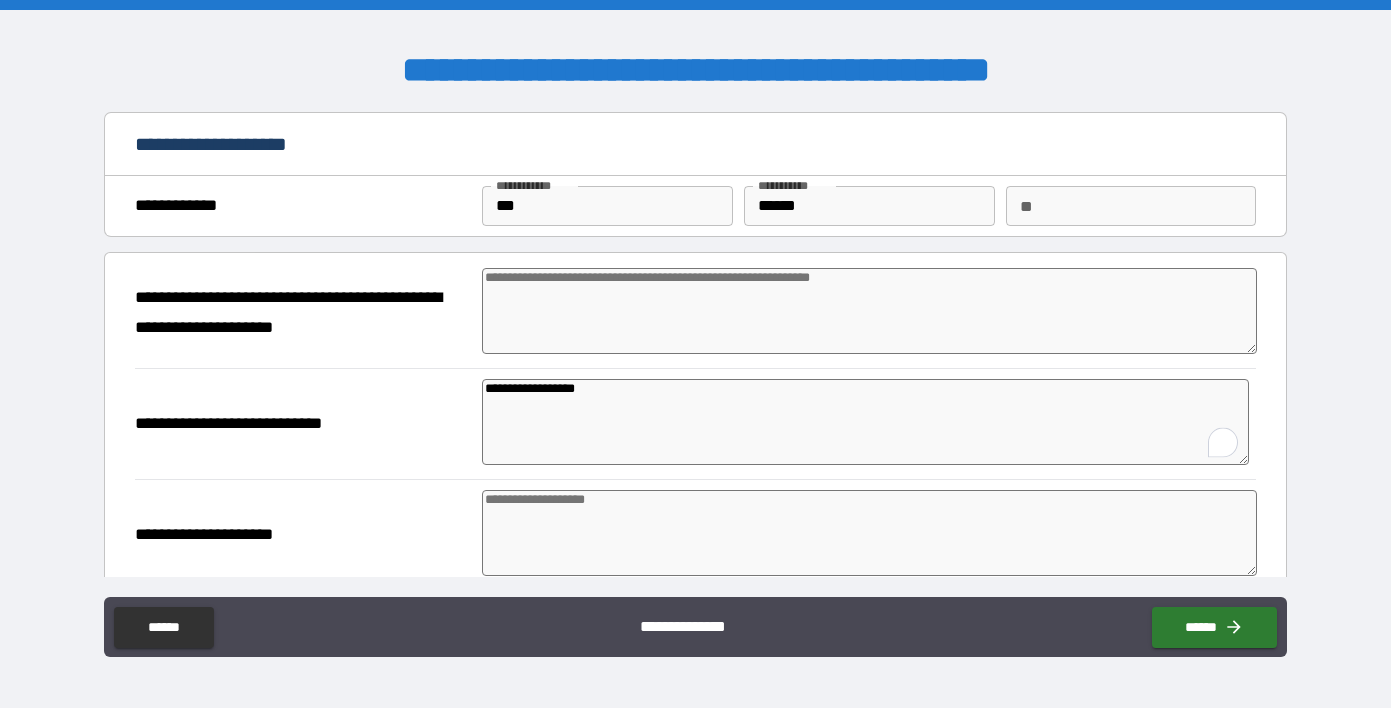 type on "*" 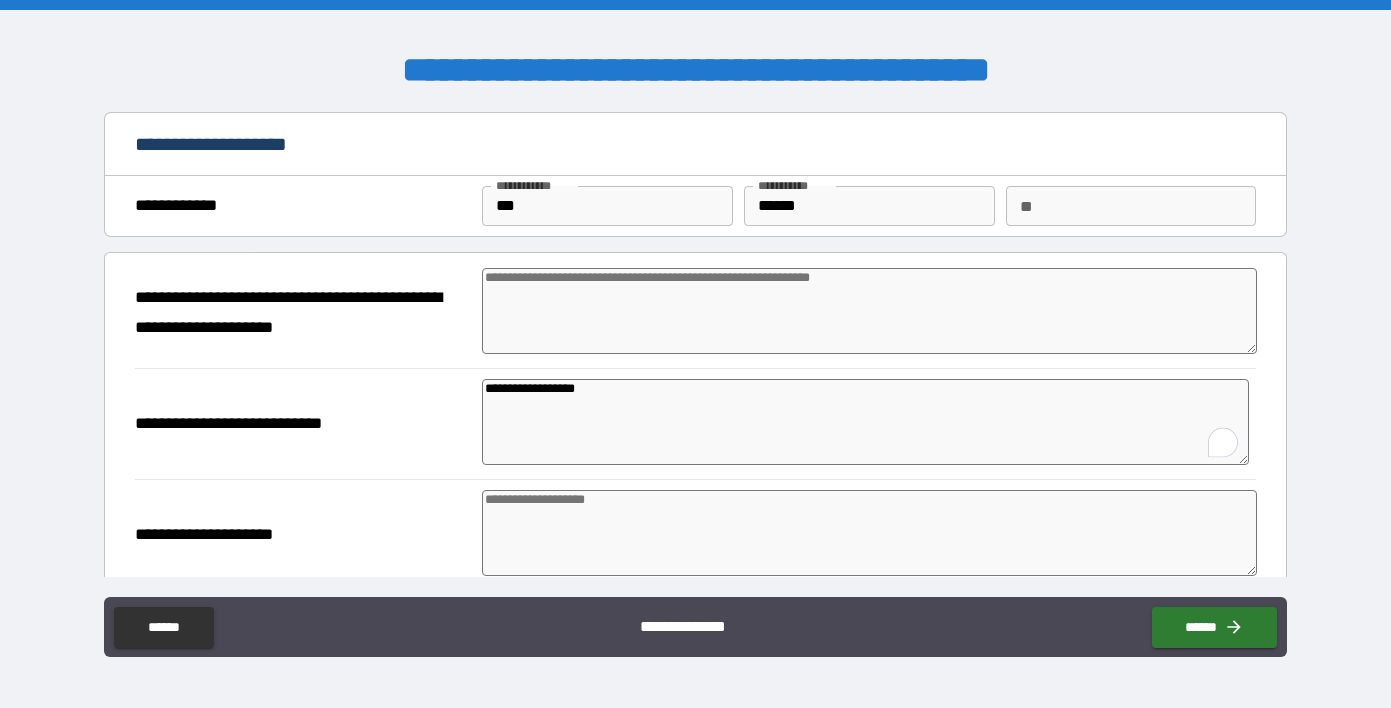 type on "**********" 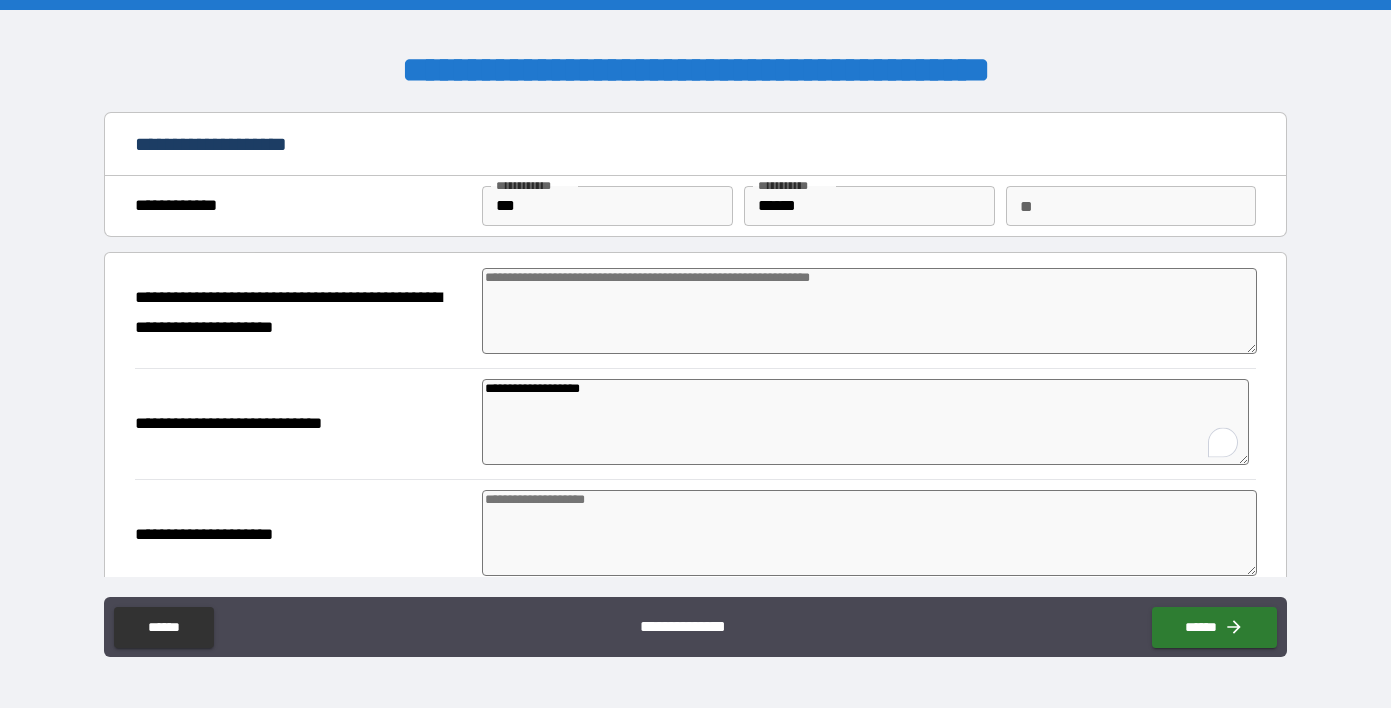 type on "*" 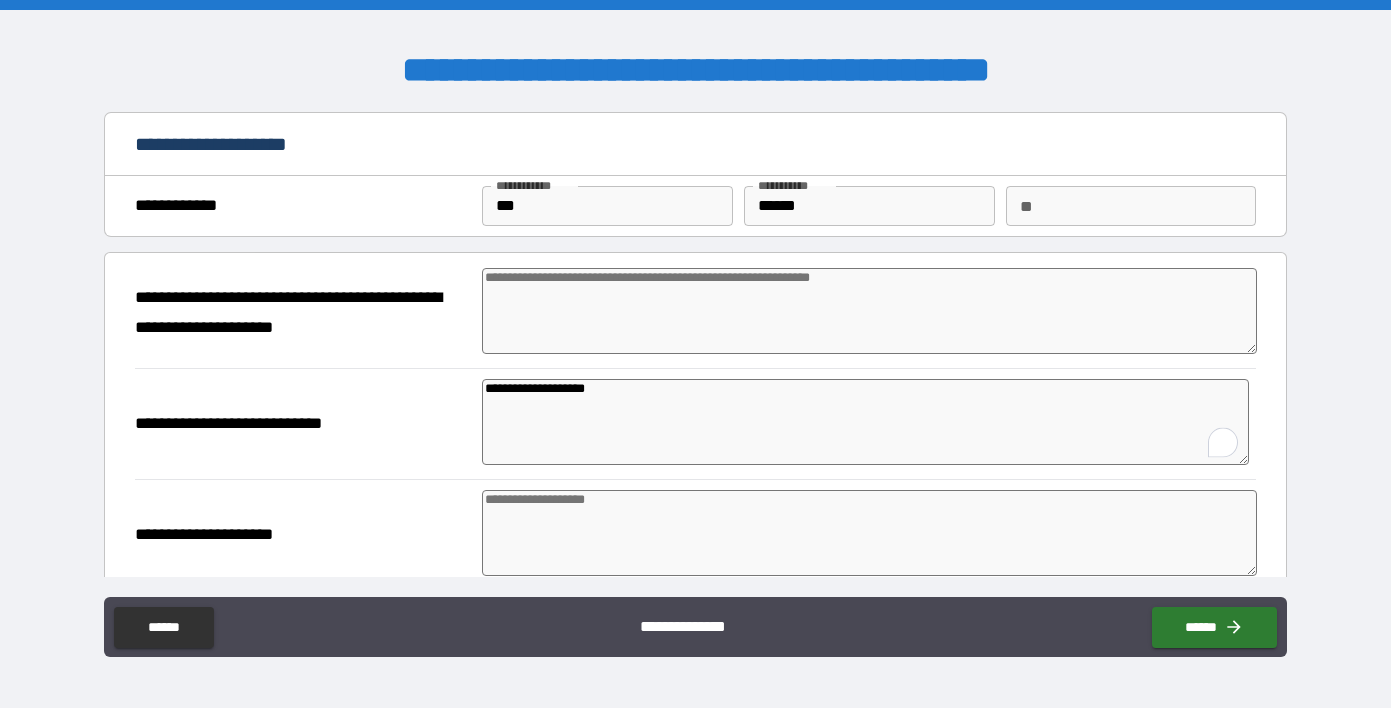 type on "**********" 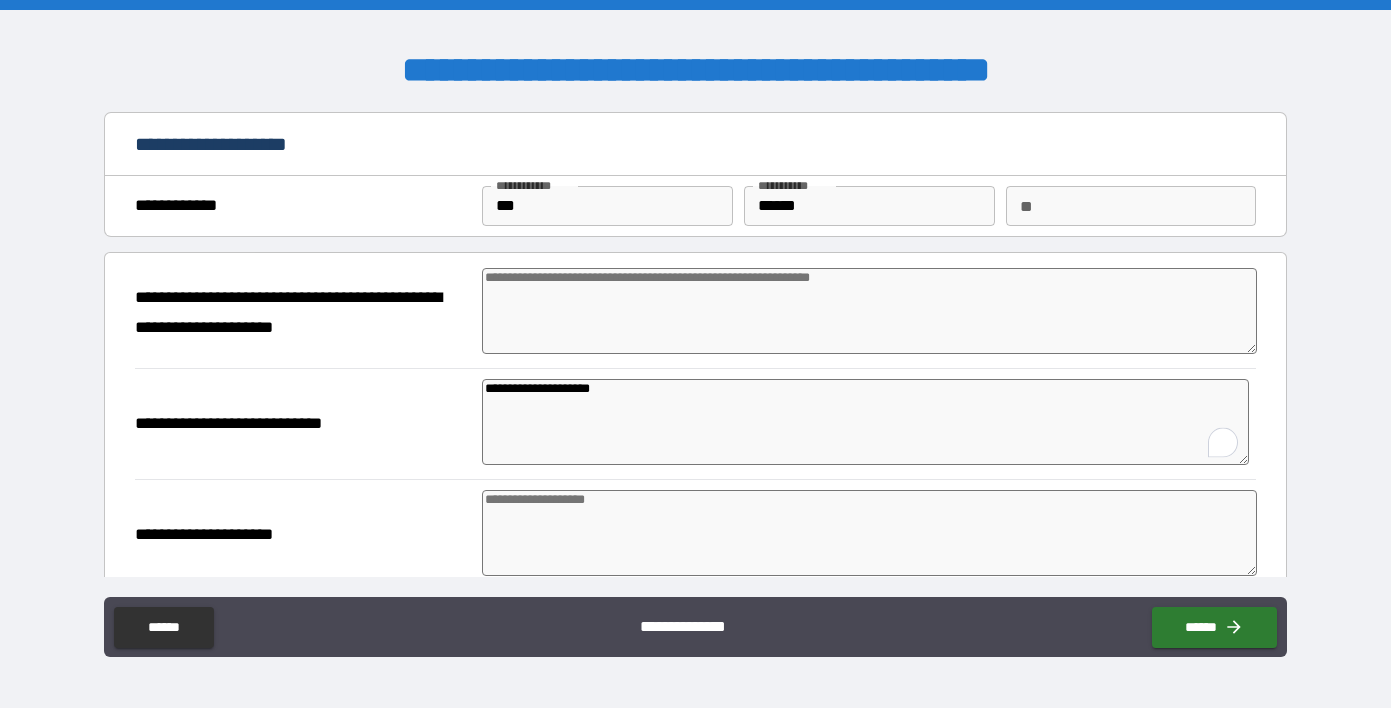 type on "*" 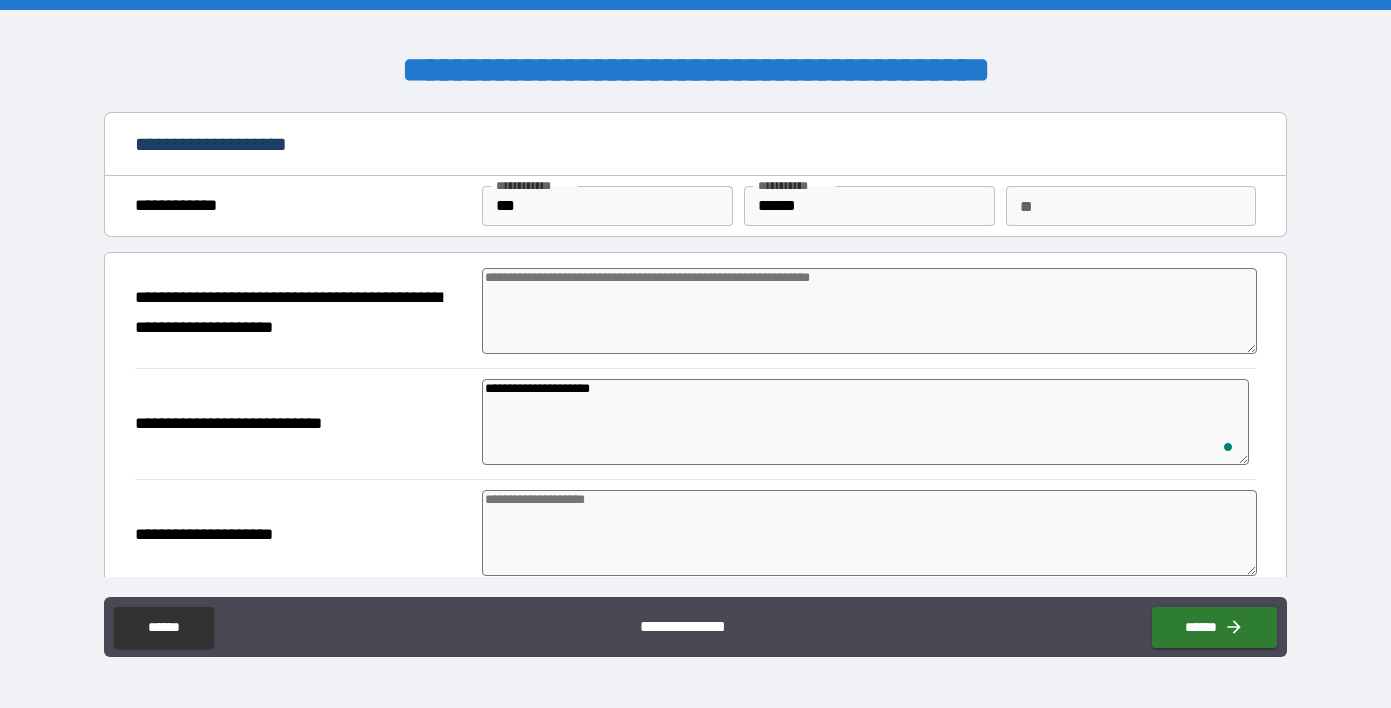 type on "*" 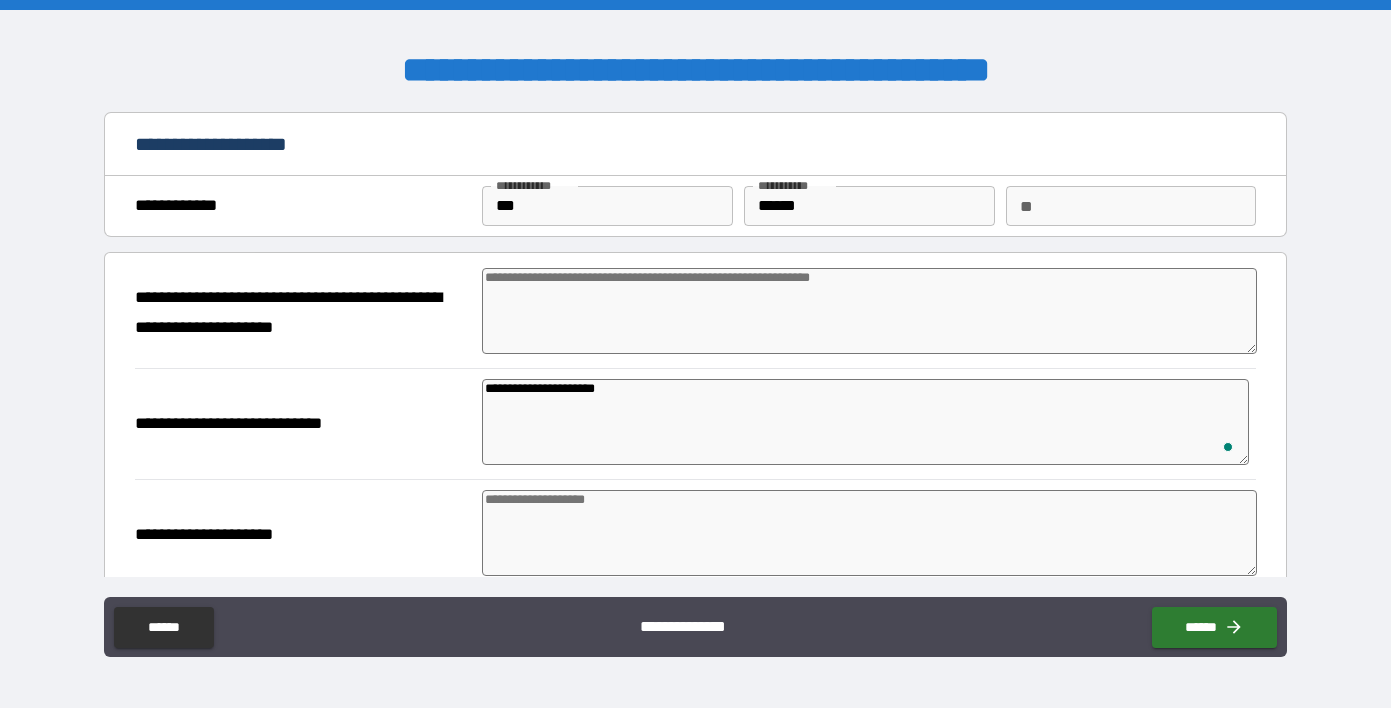type on "**********" 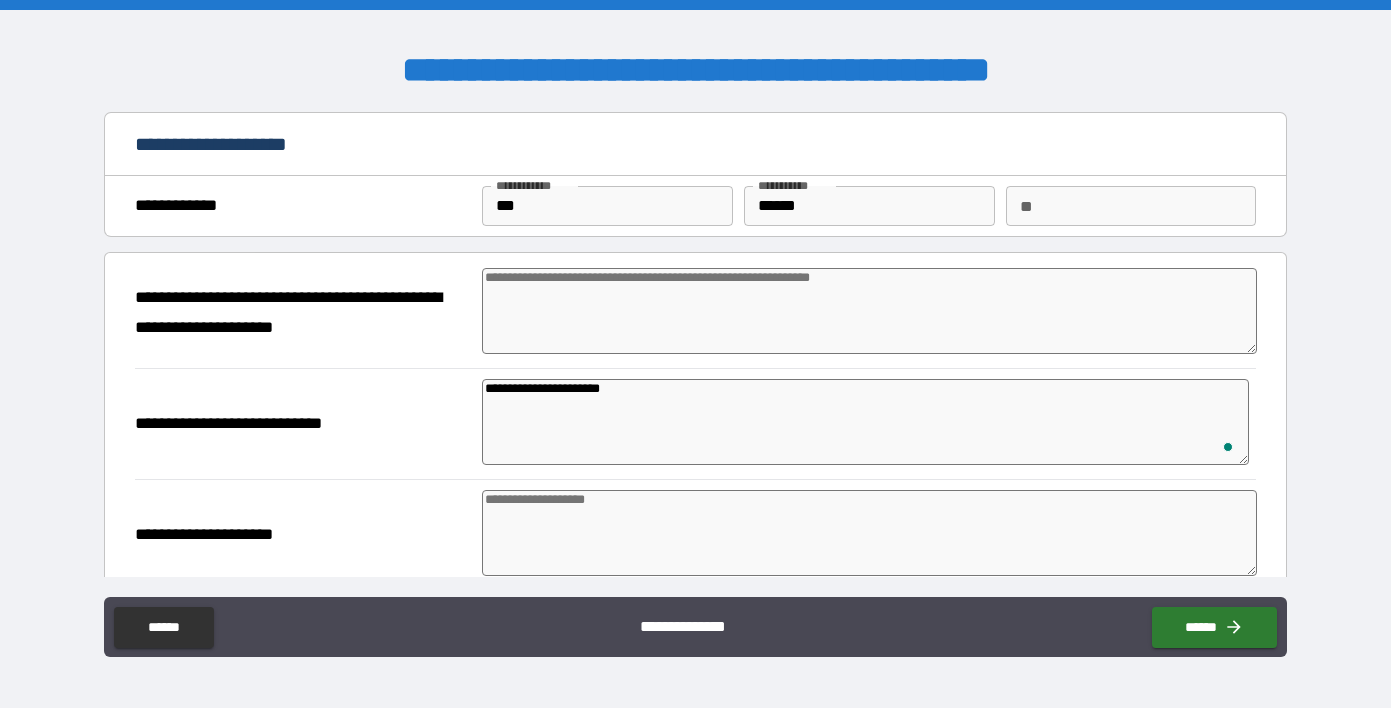 type on "*" 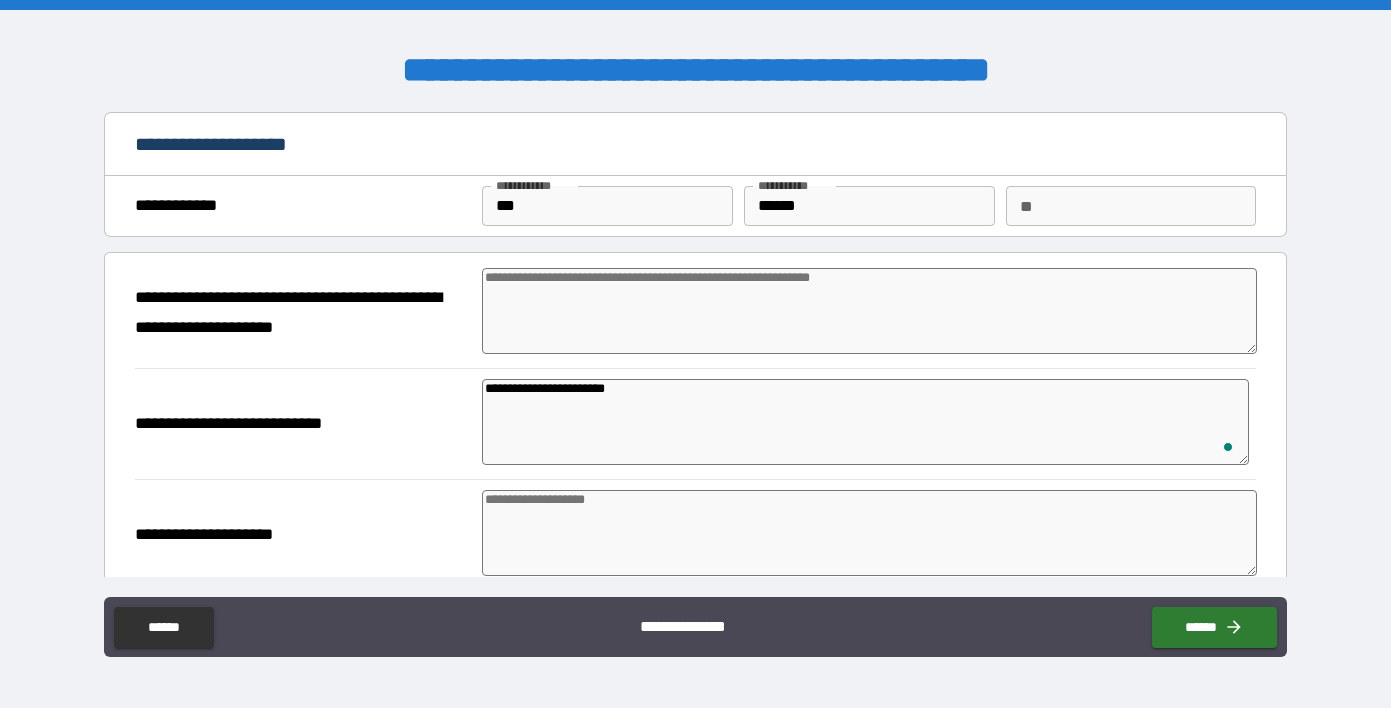 type on "*" 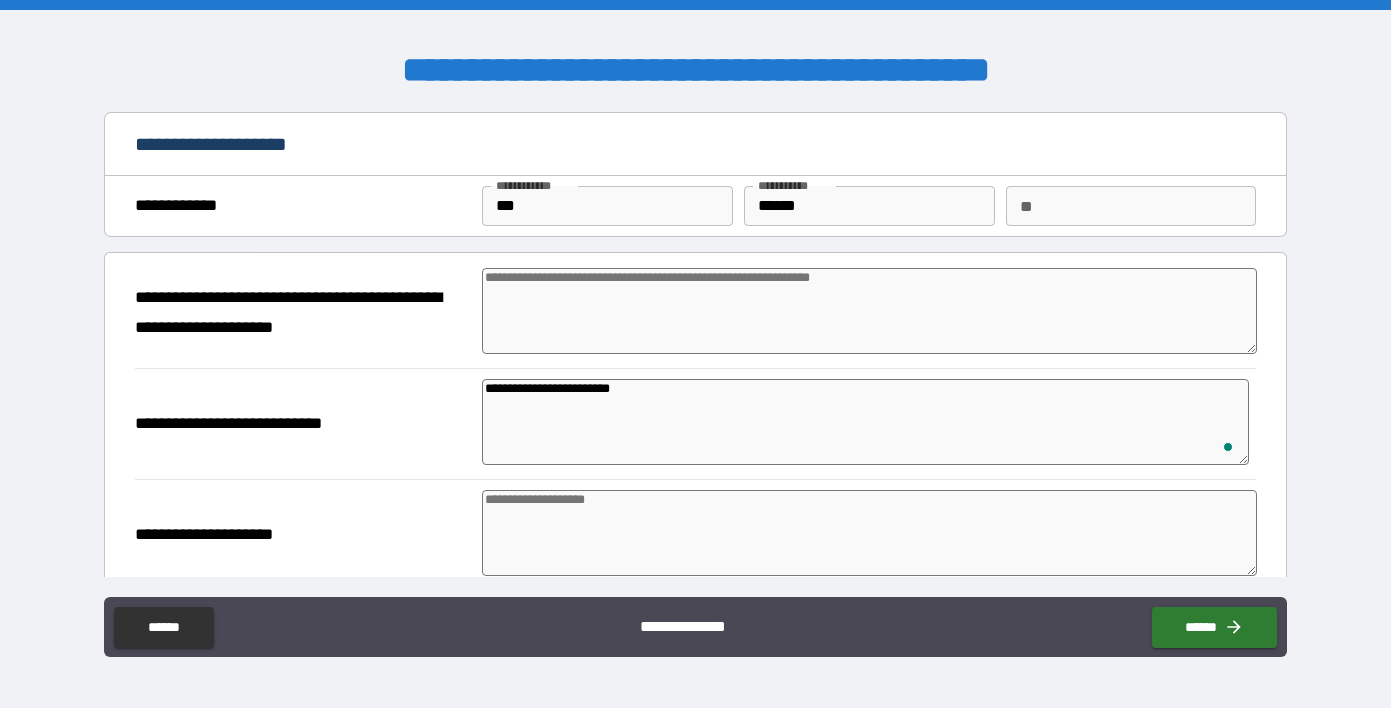 type on "*" 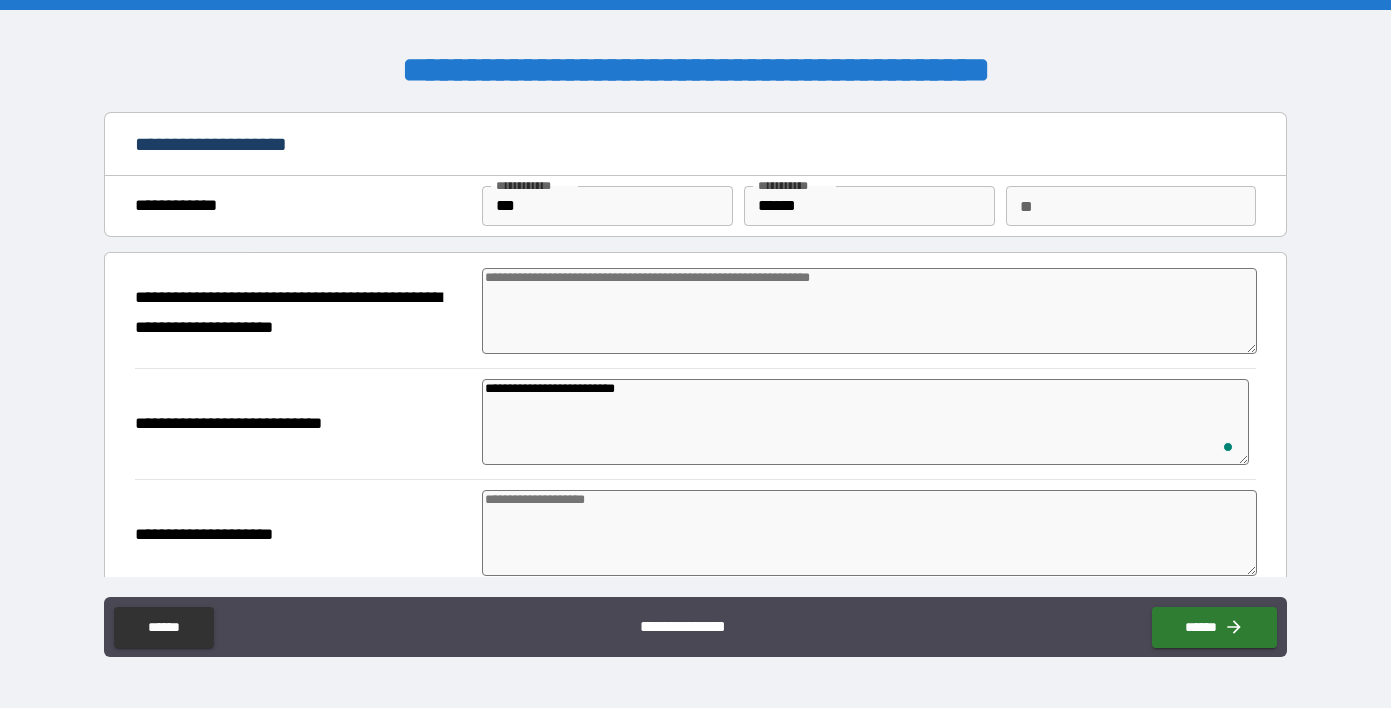 type on "*" 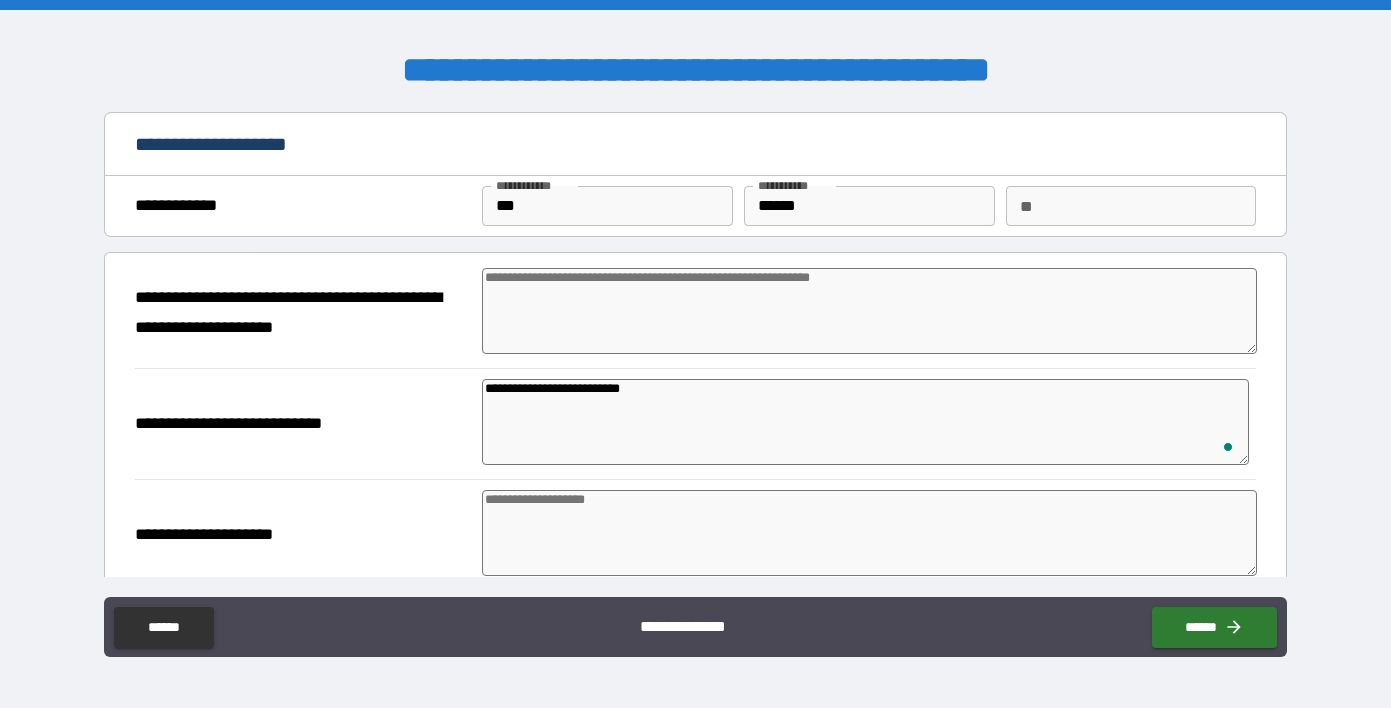 type on "*" 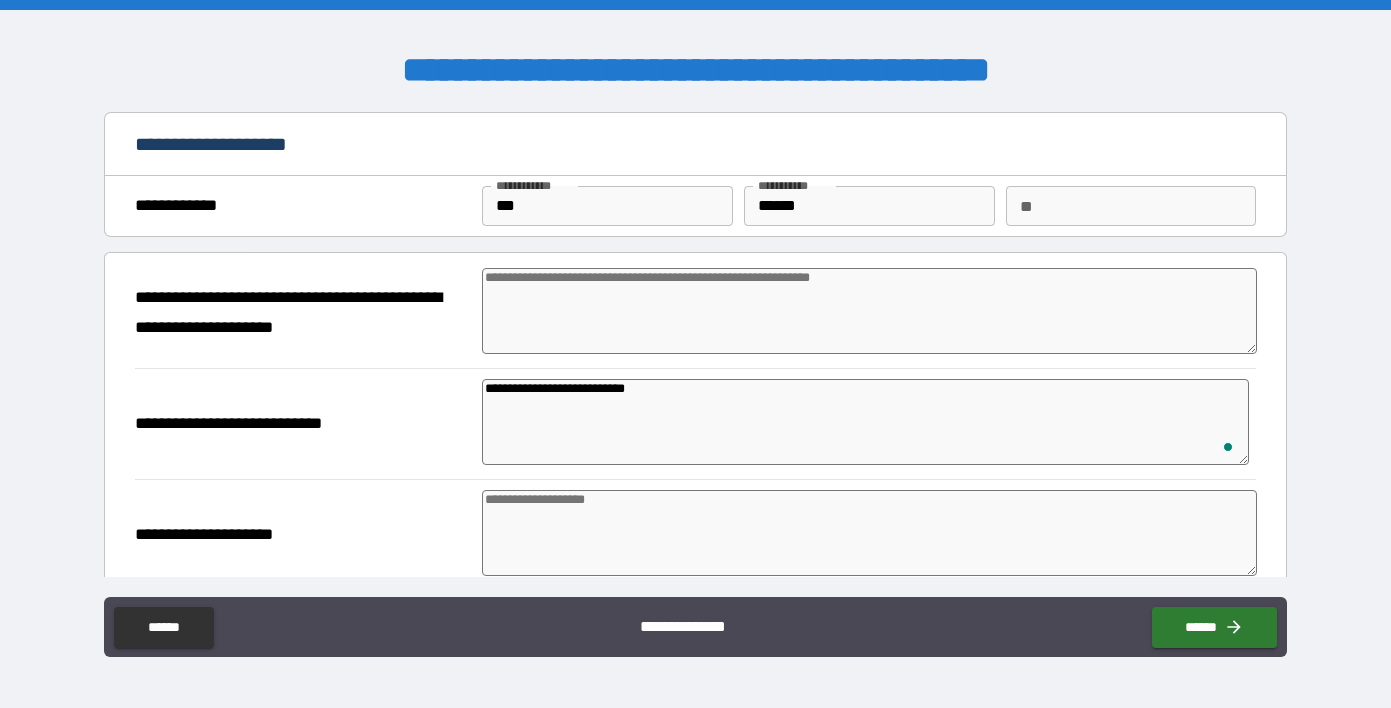 type on "*" 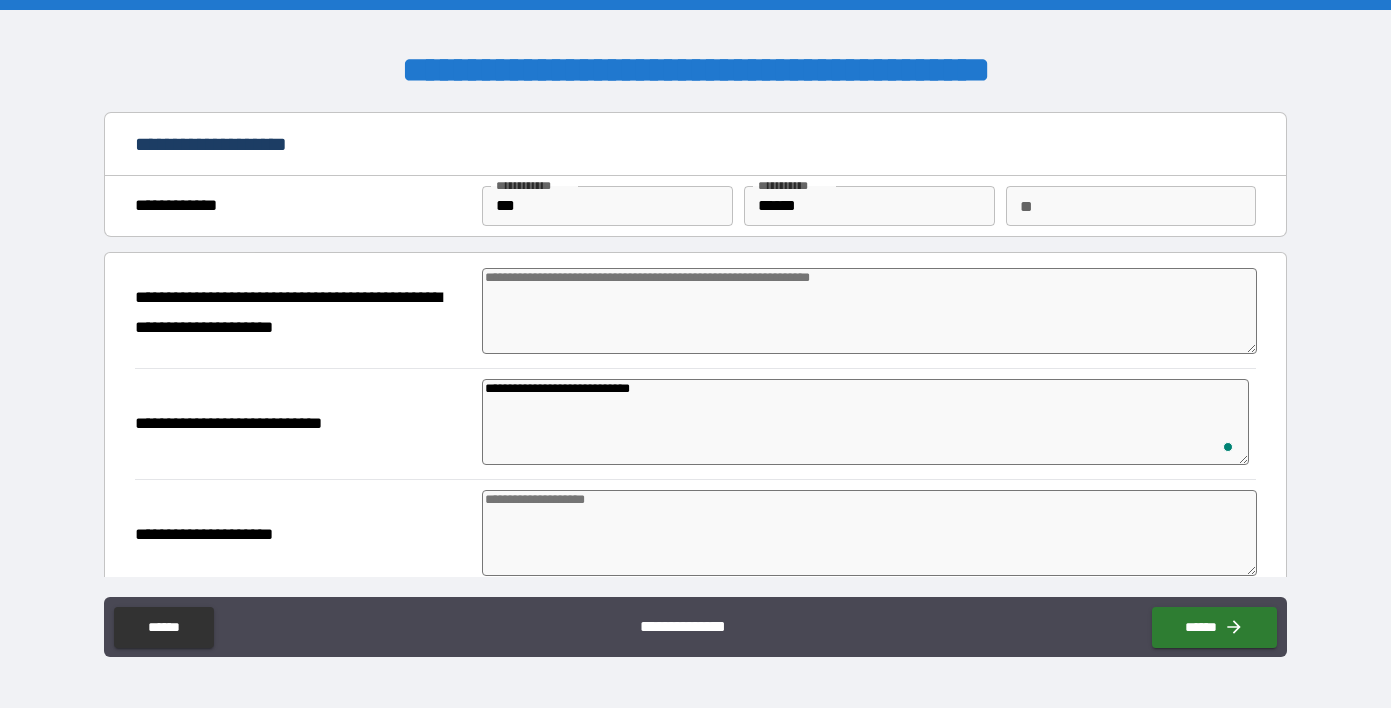 type on "*" 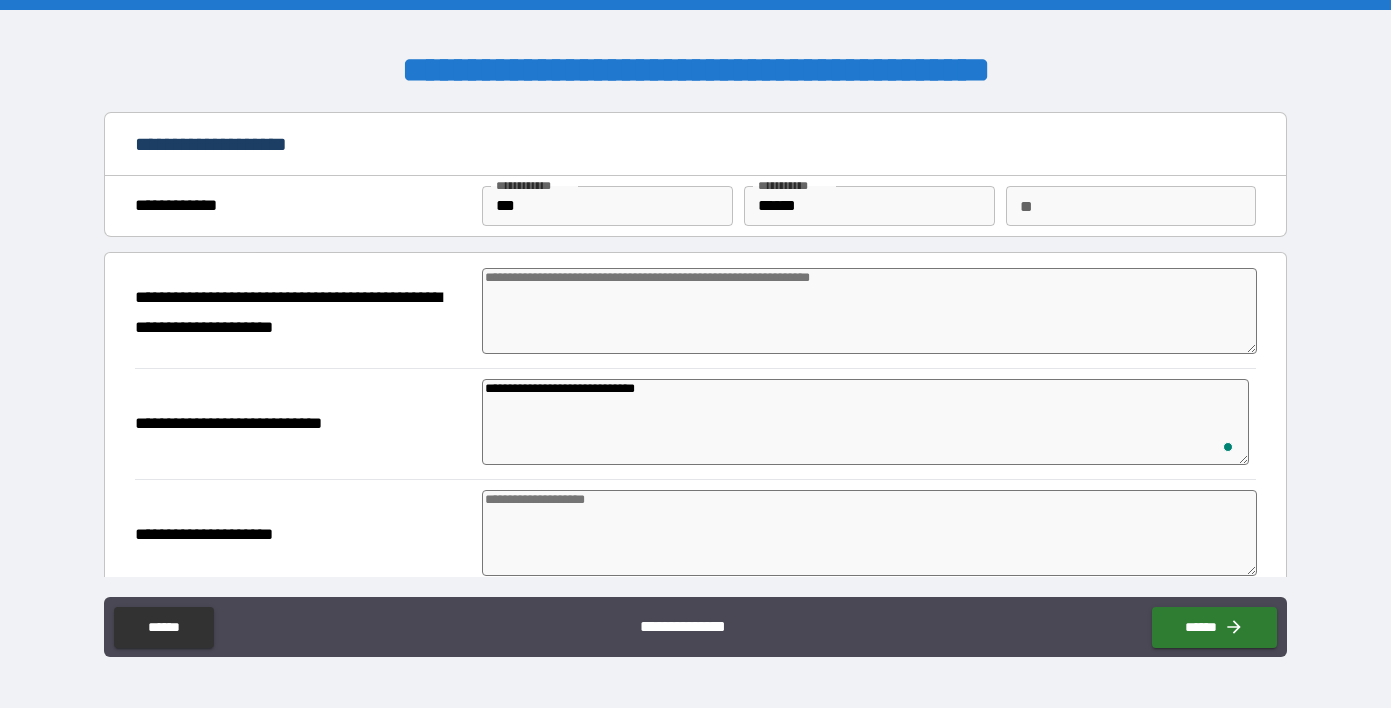 type on "*" 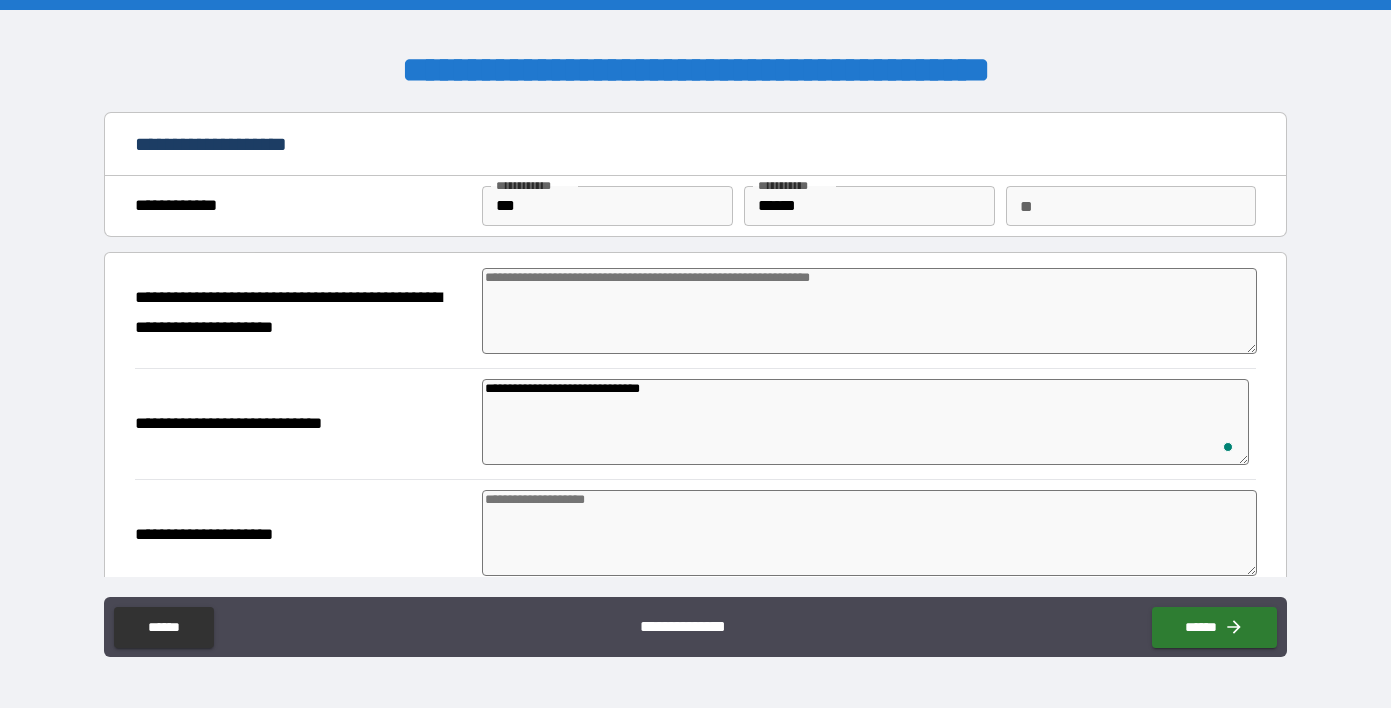 type on "*" 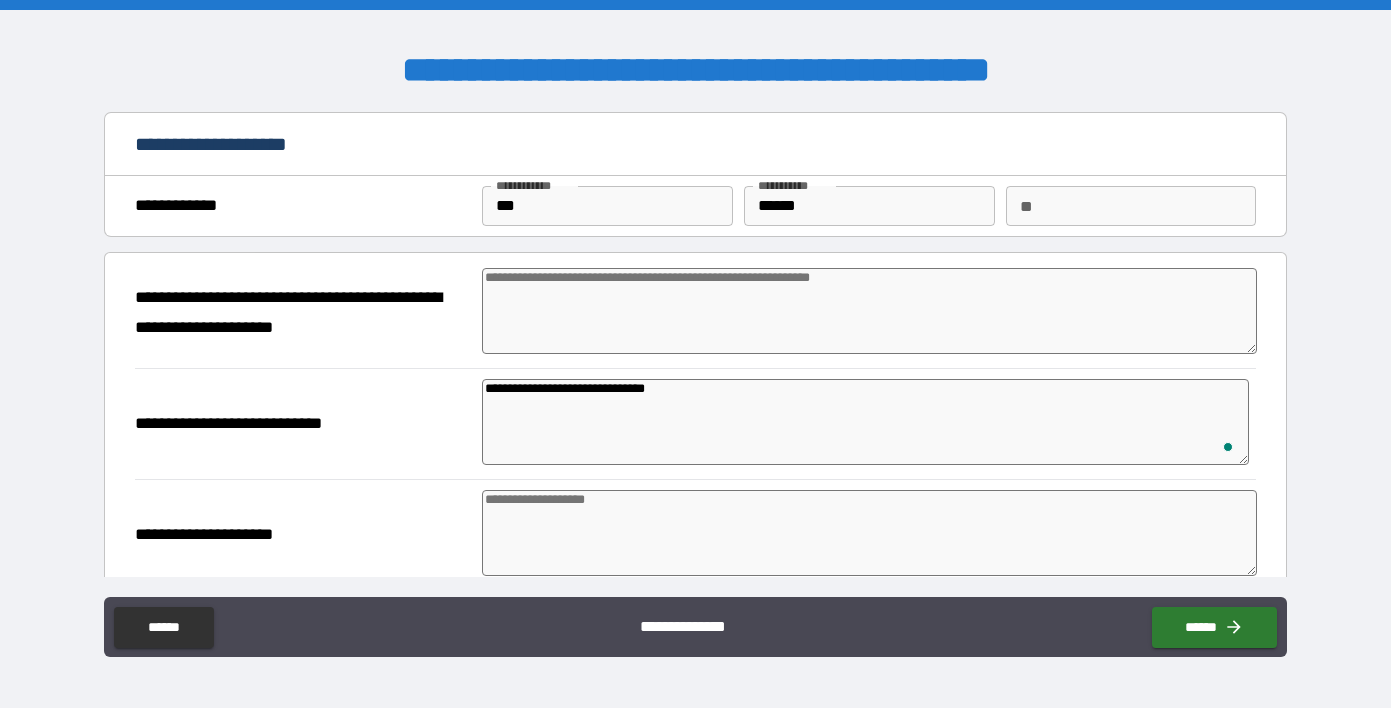 type on "*" 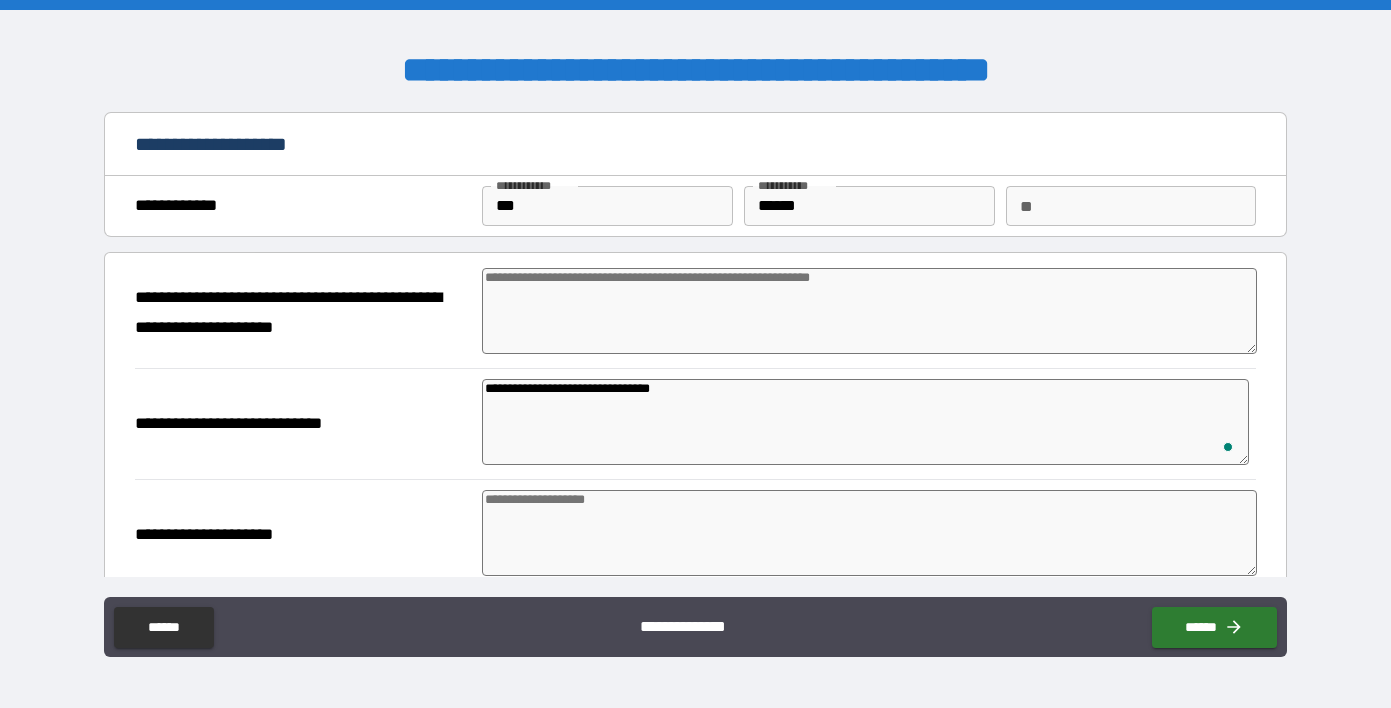 type on "*" 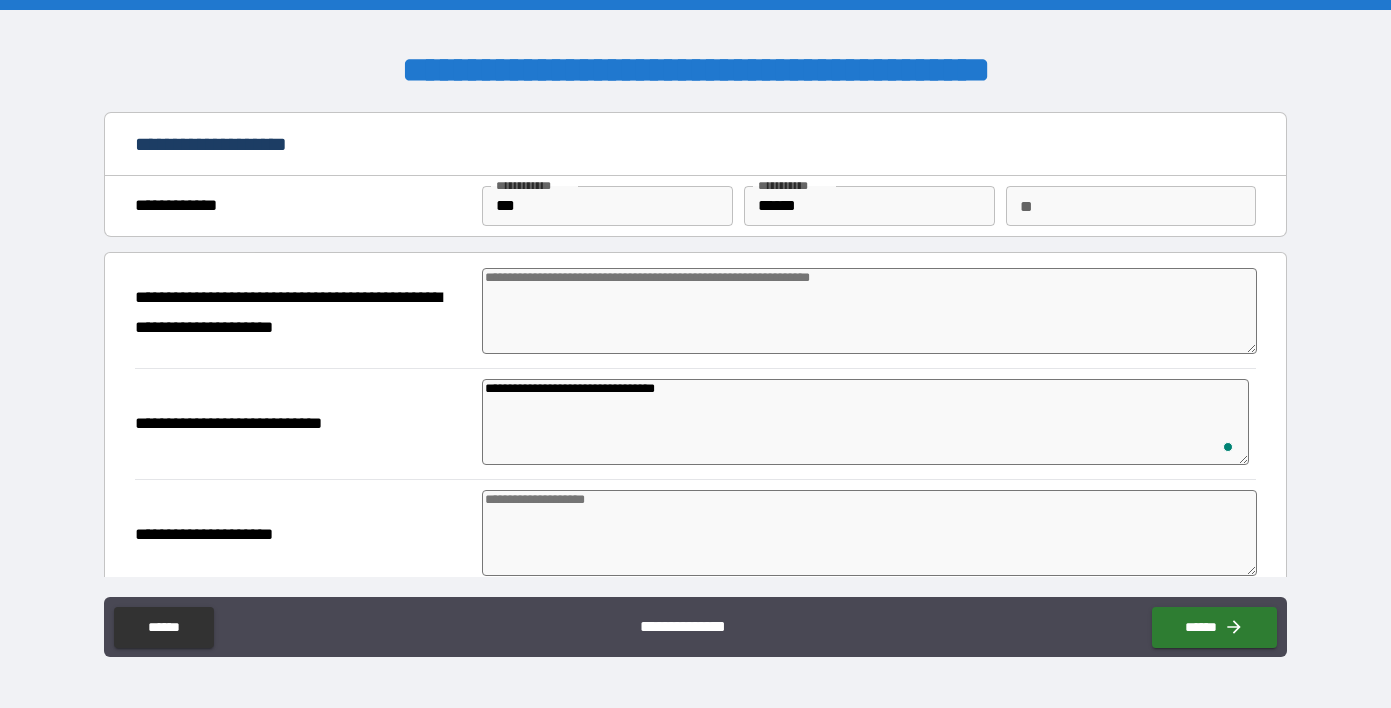 type on "*" 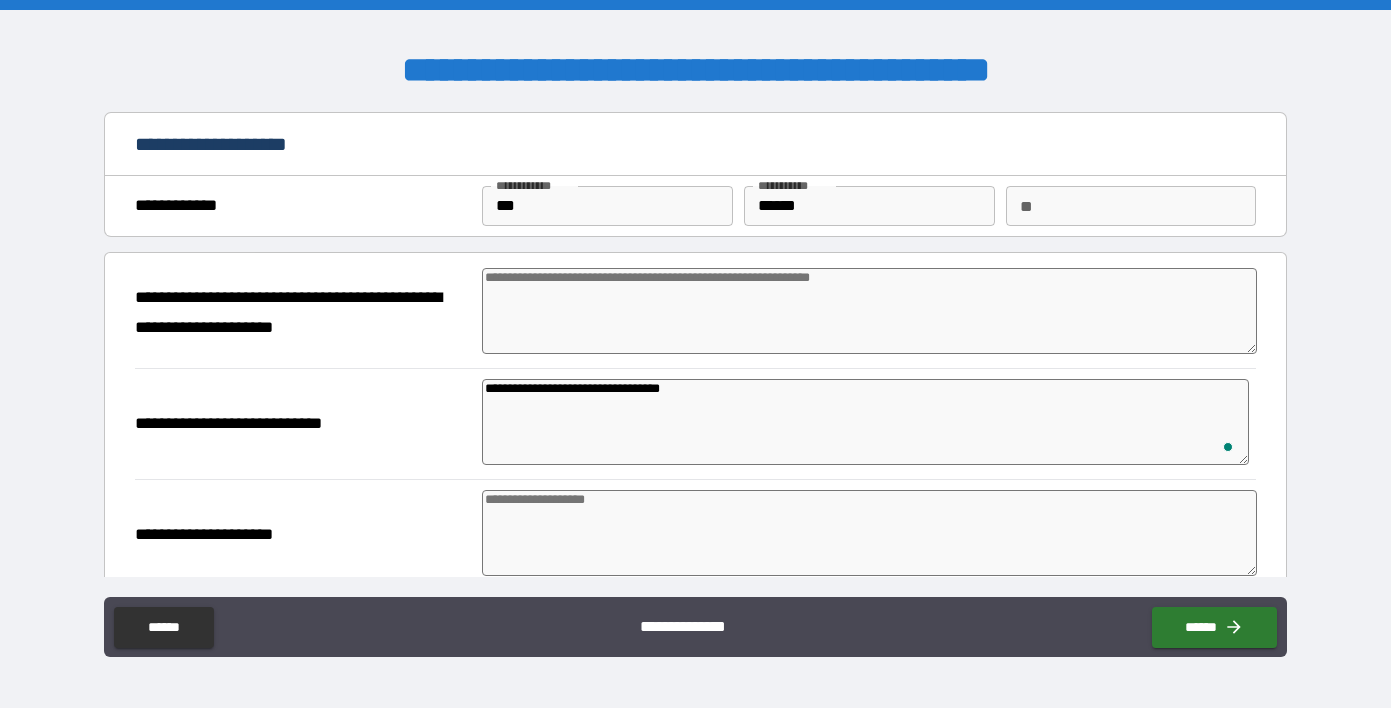 type on "*" 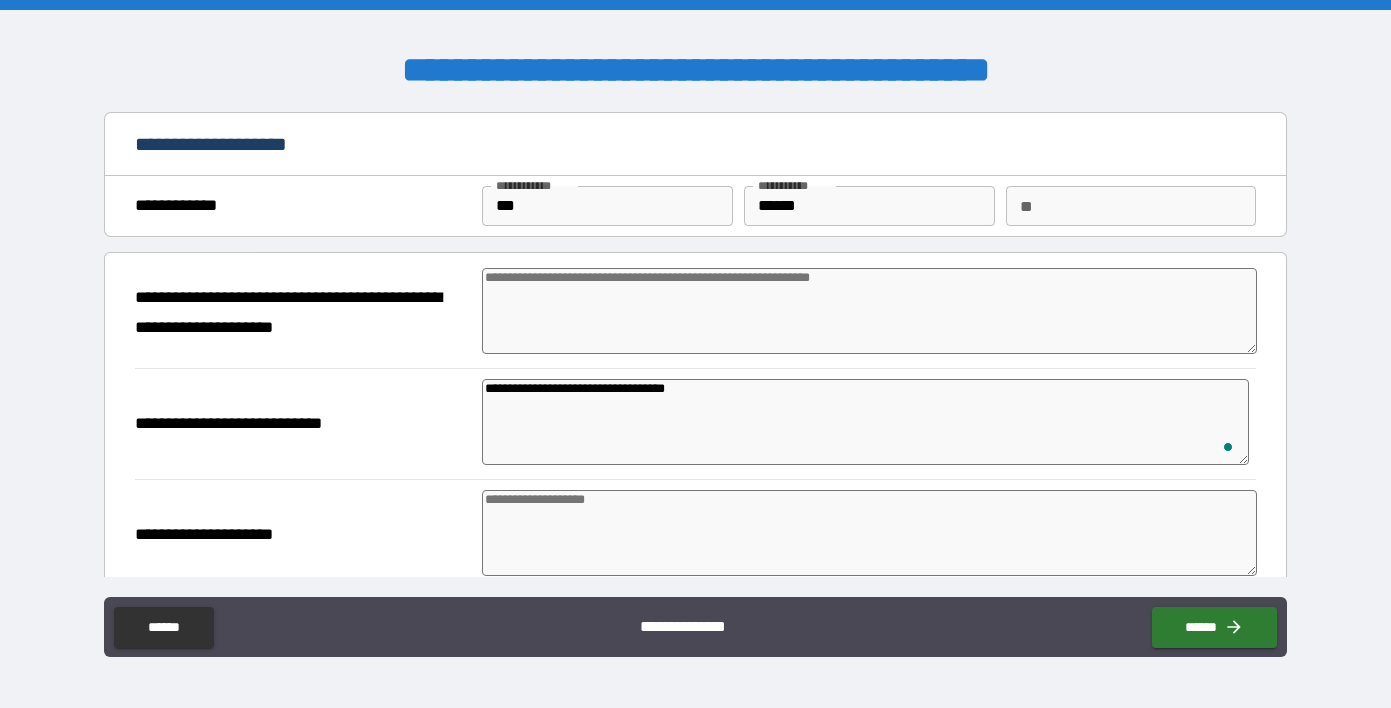type on "*" 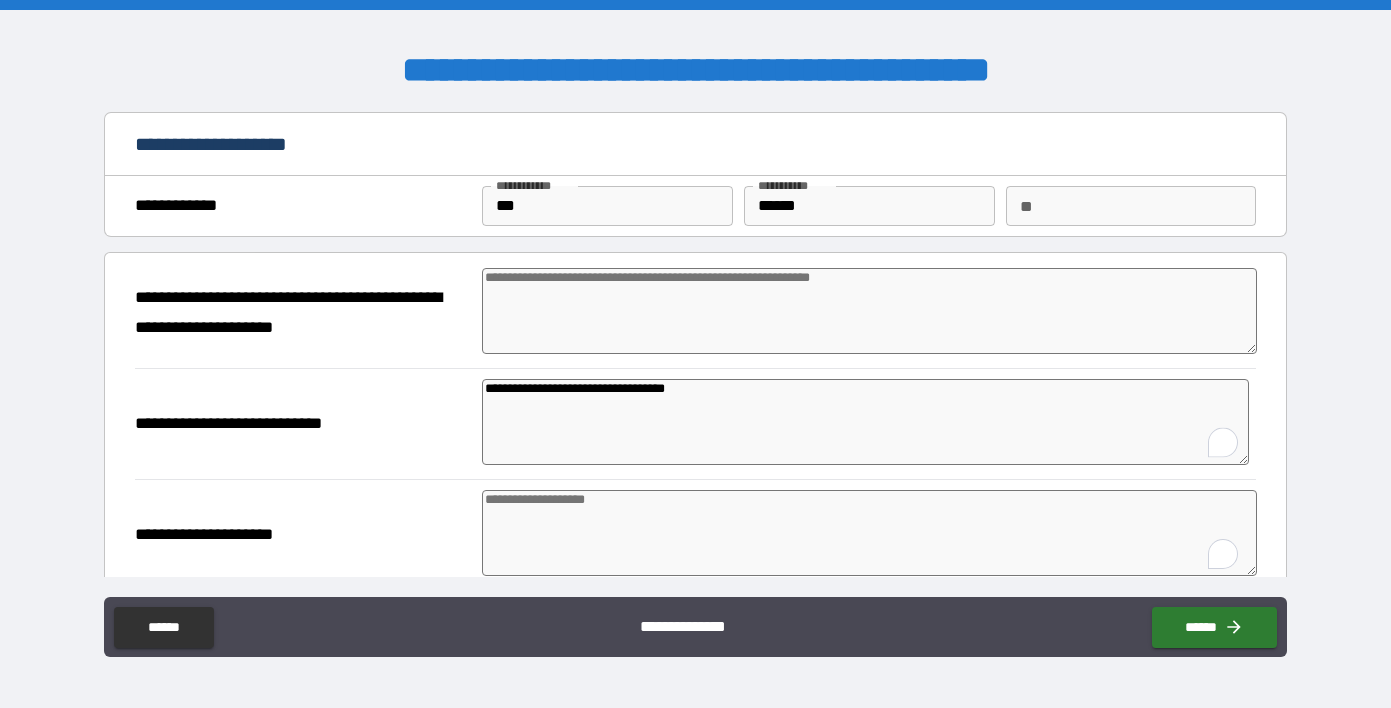 type on "*" 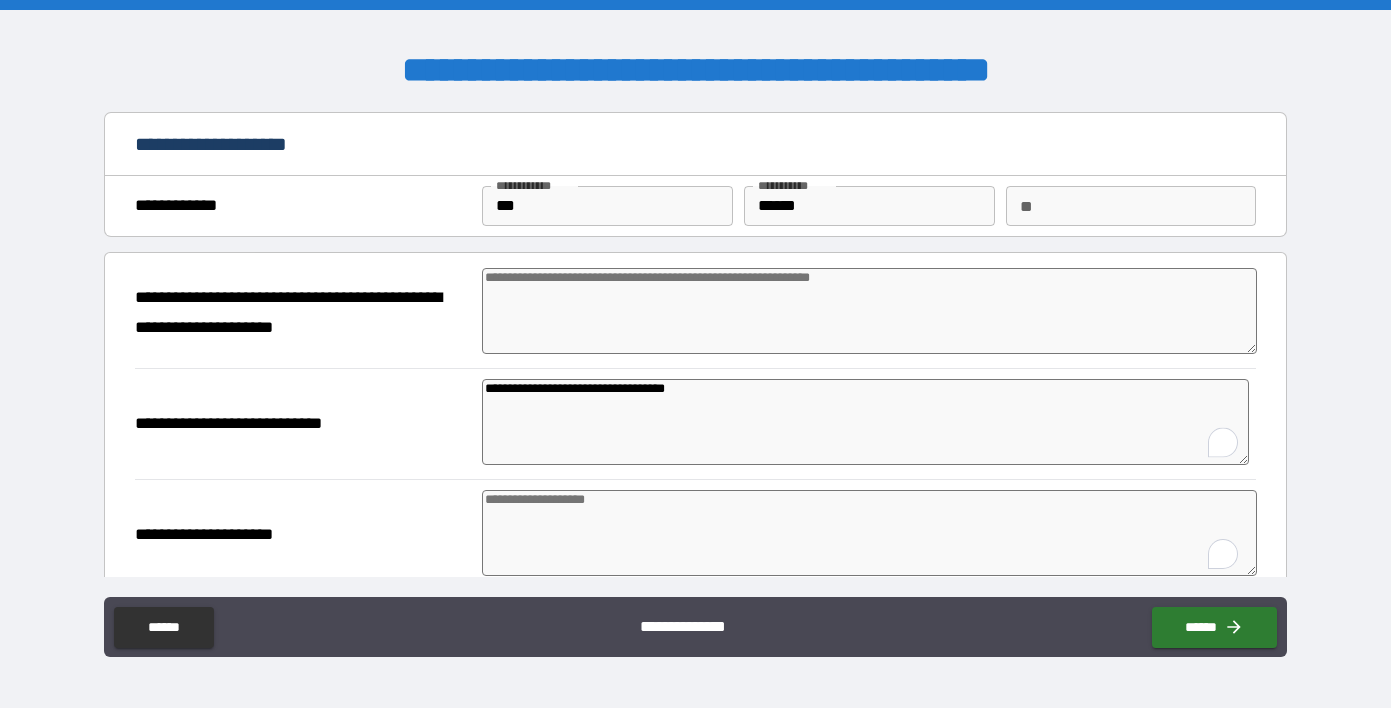 type on "*" 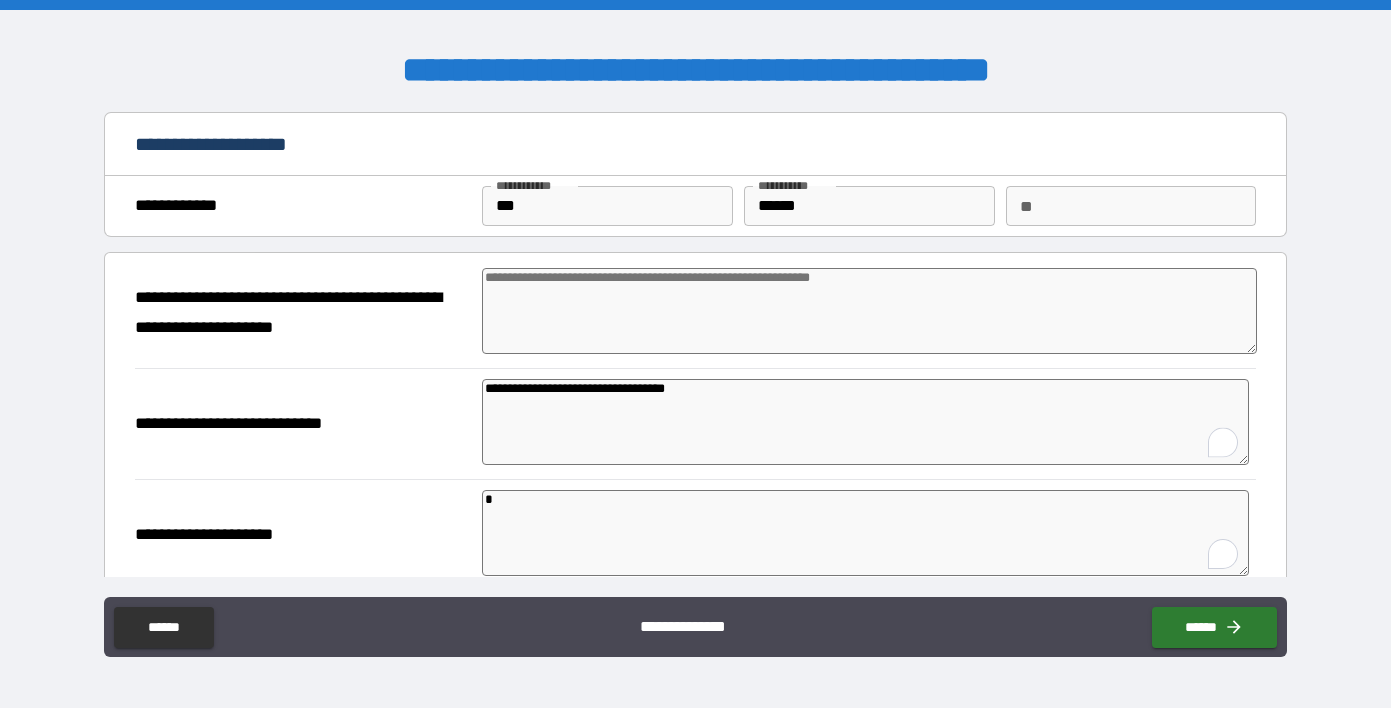 type on "*" 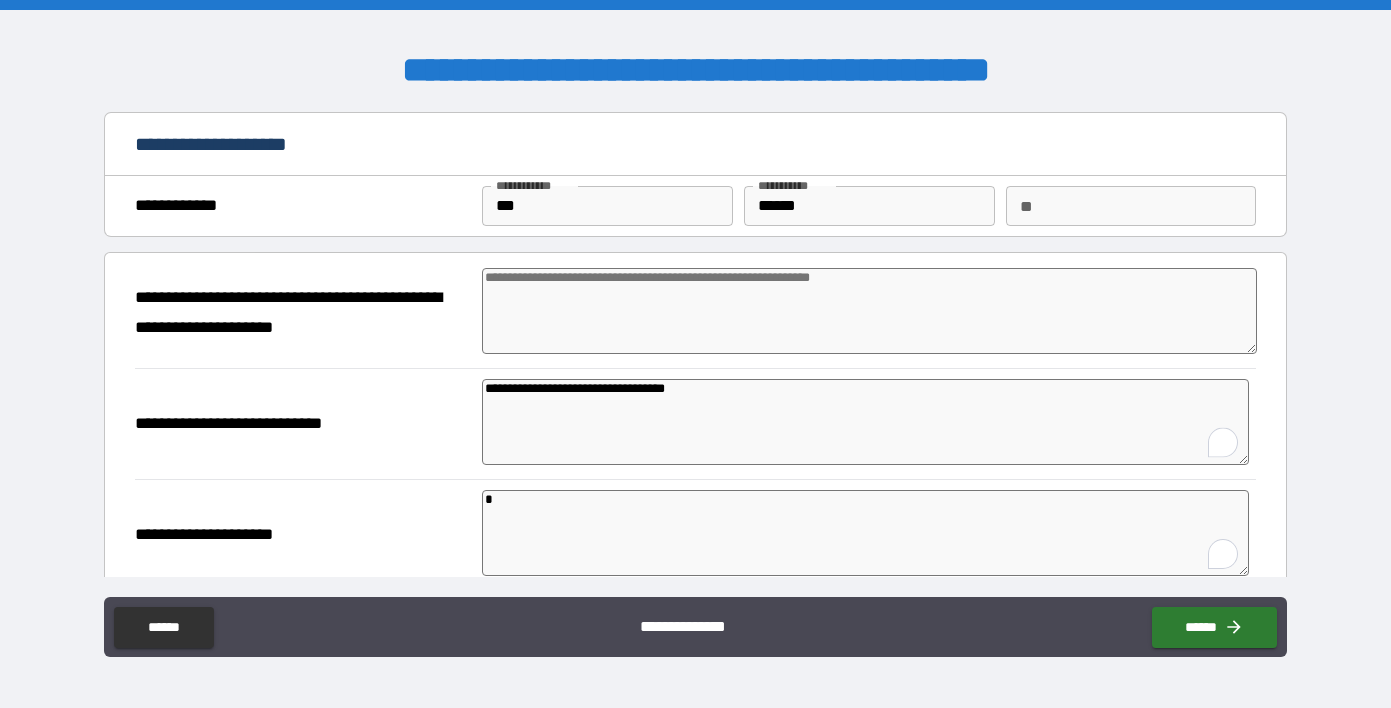 type on "*" 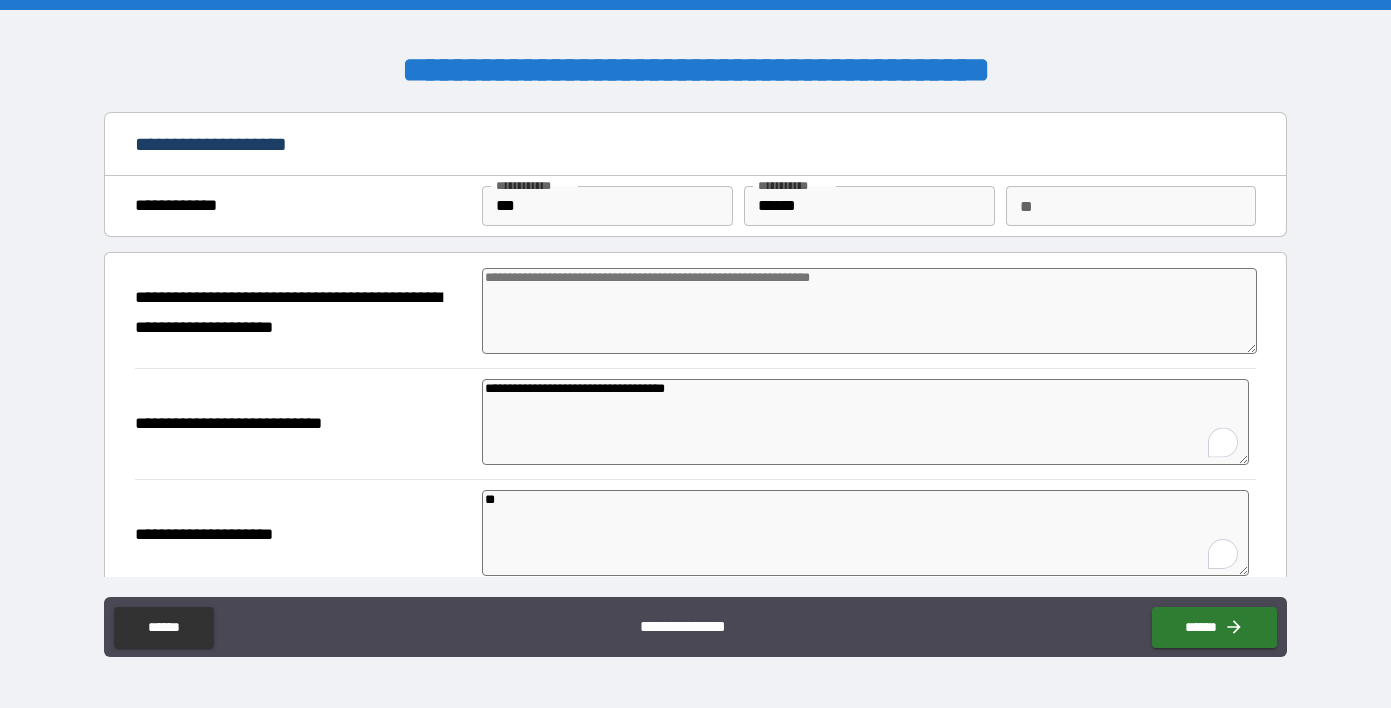 type on "***" 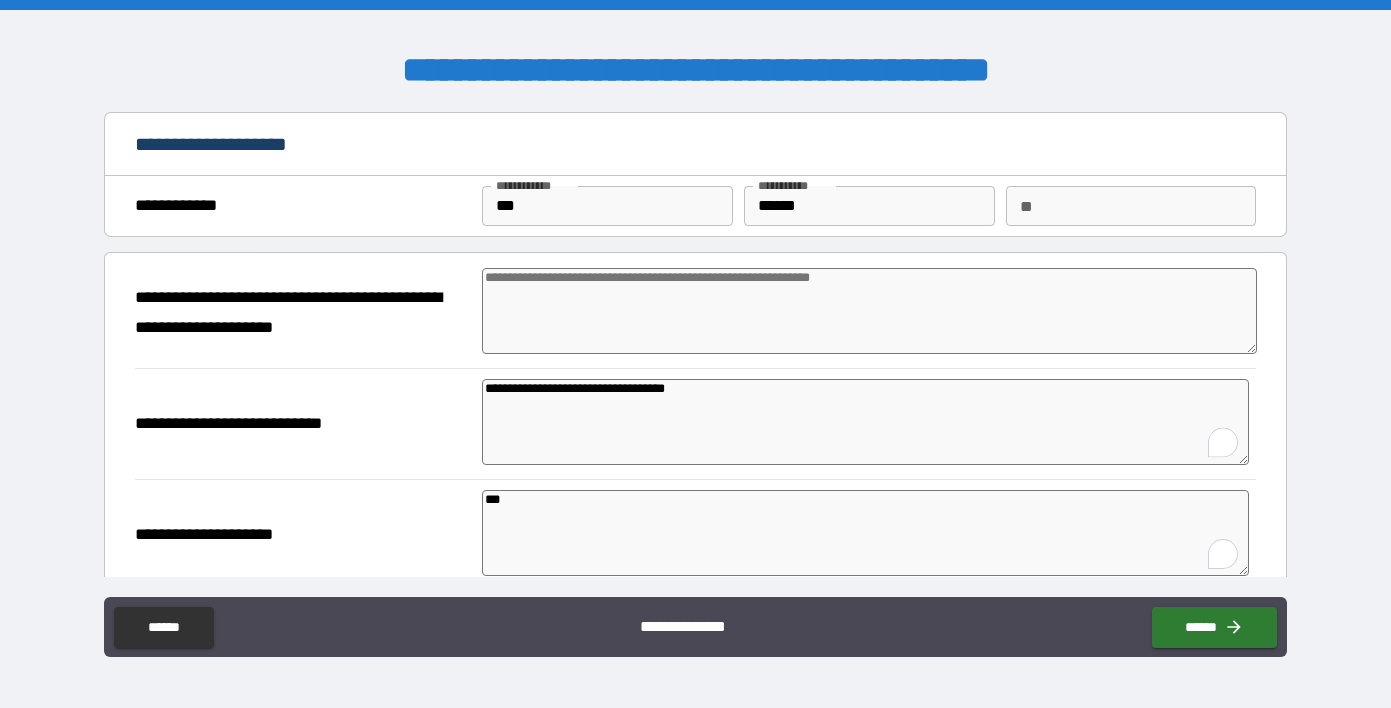 type on "*" 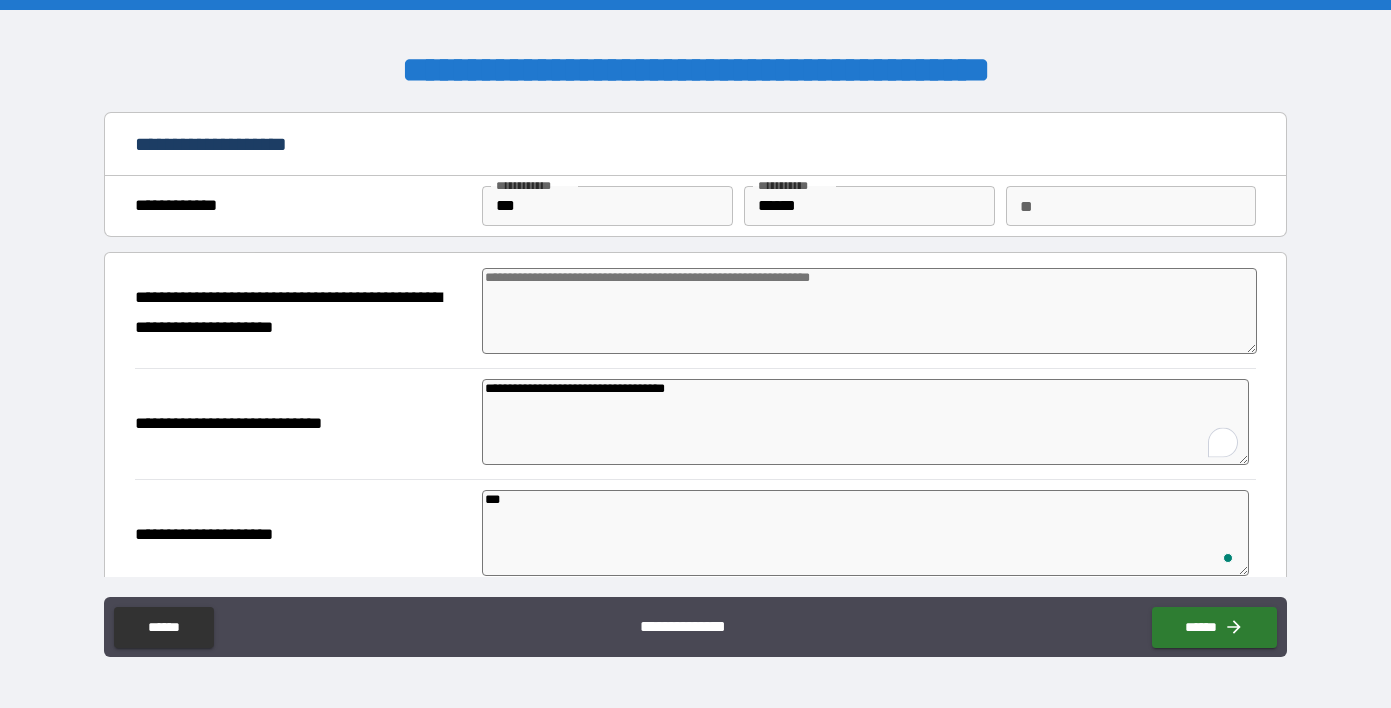 type on "*" 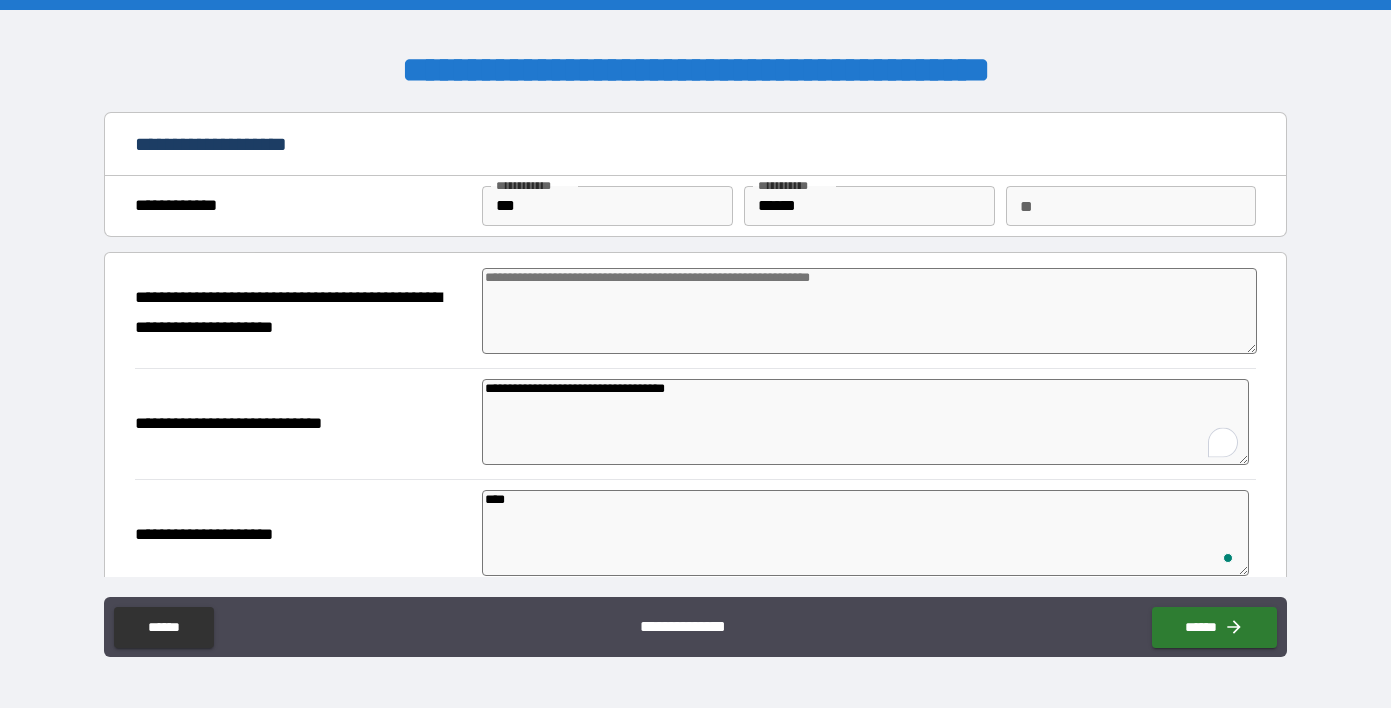 type on "*" 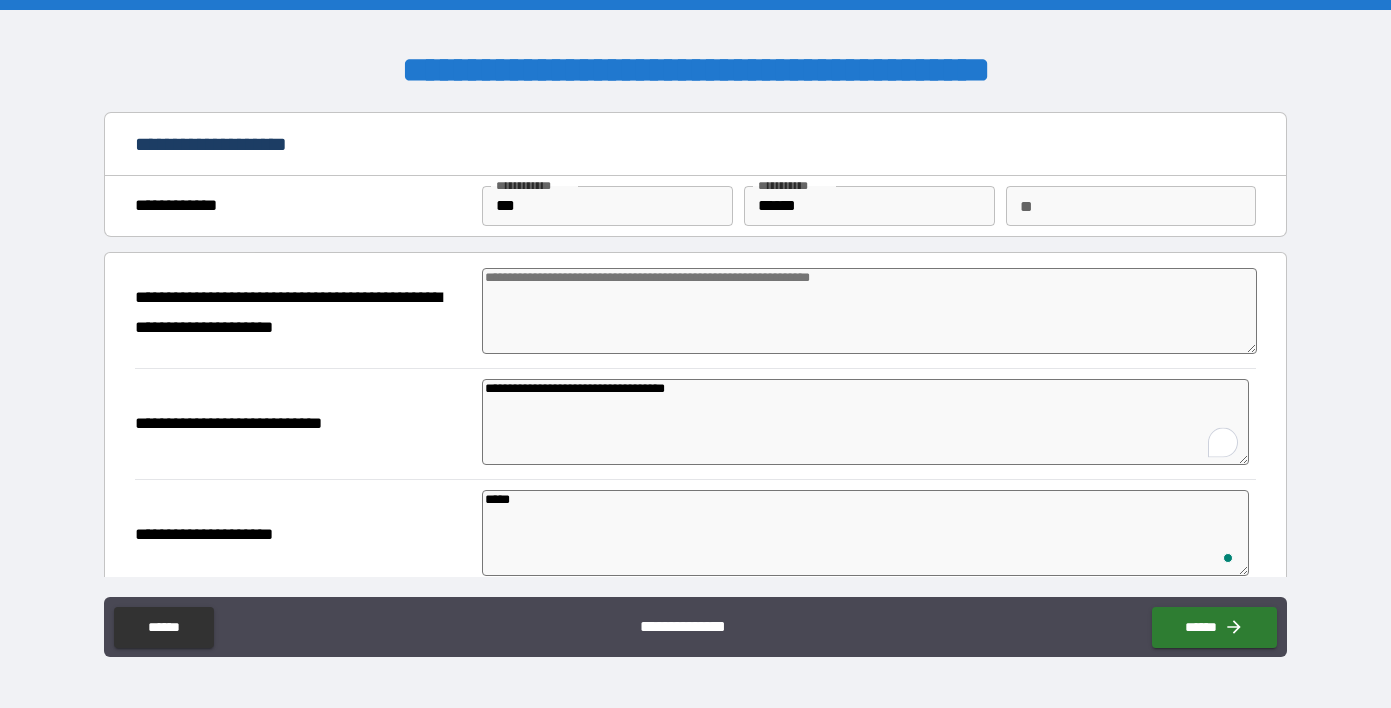 type on "******" 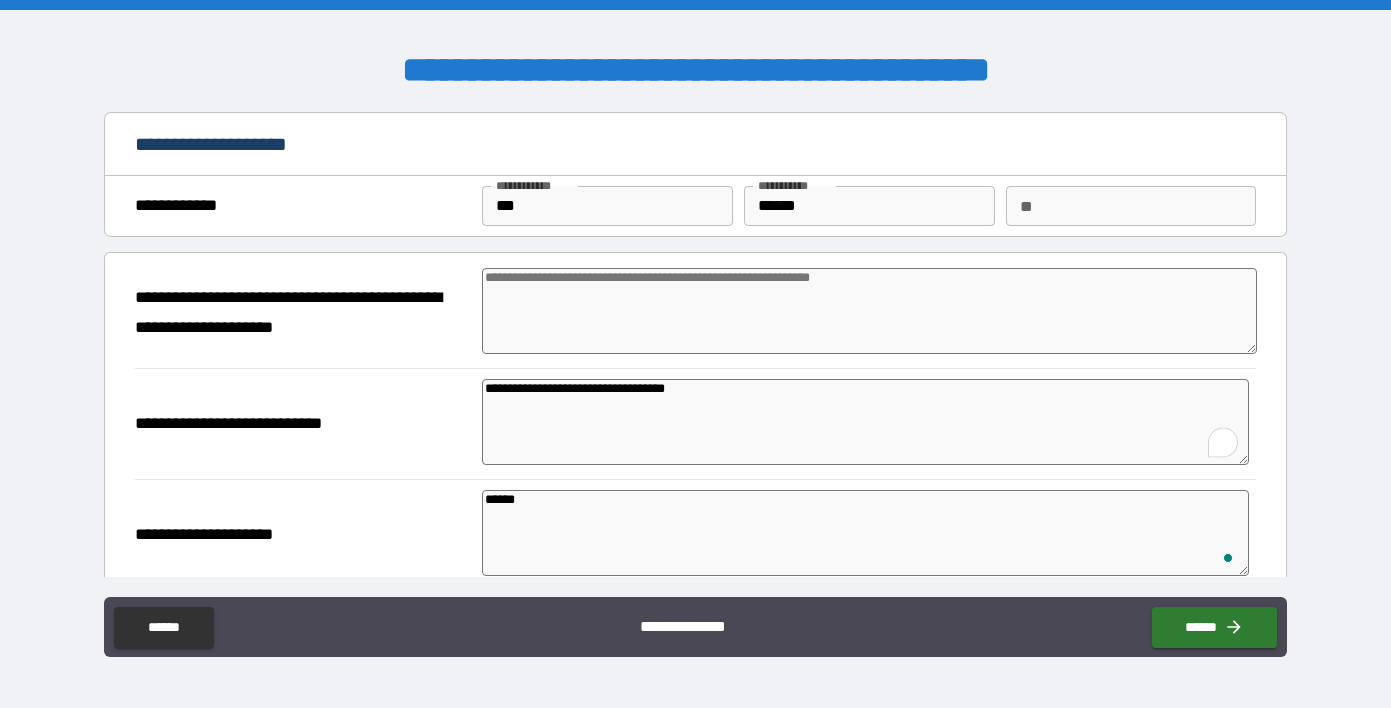 type on "*" 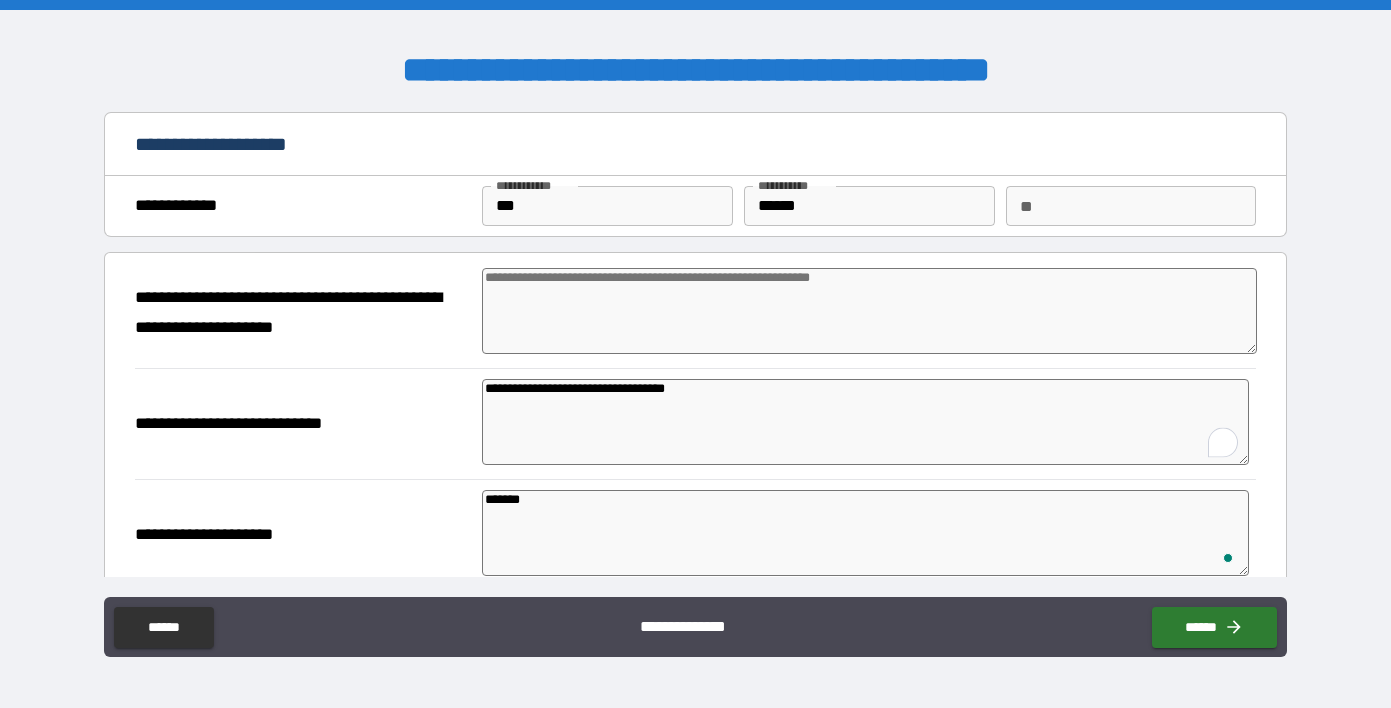 type on "*" 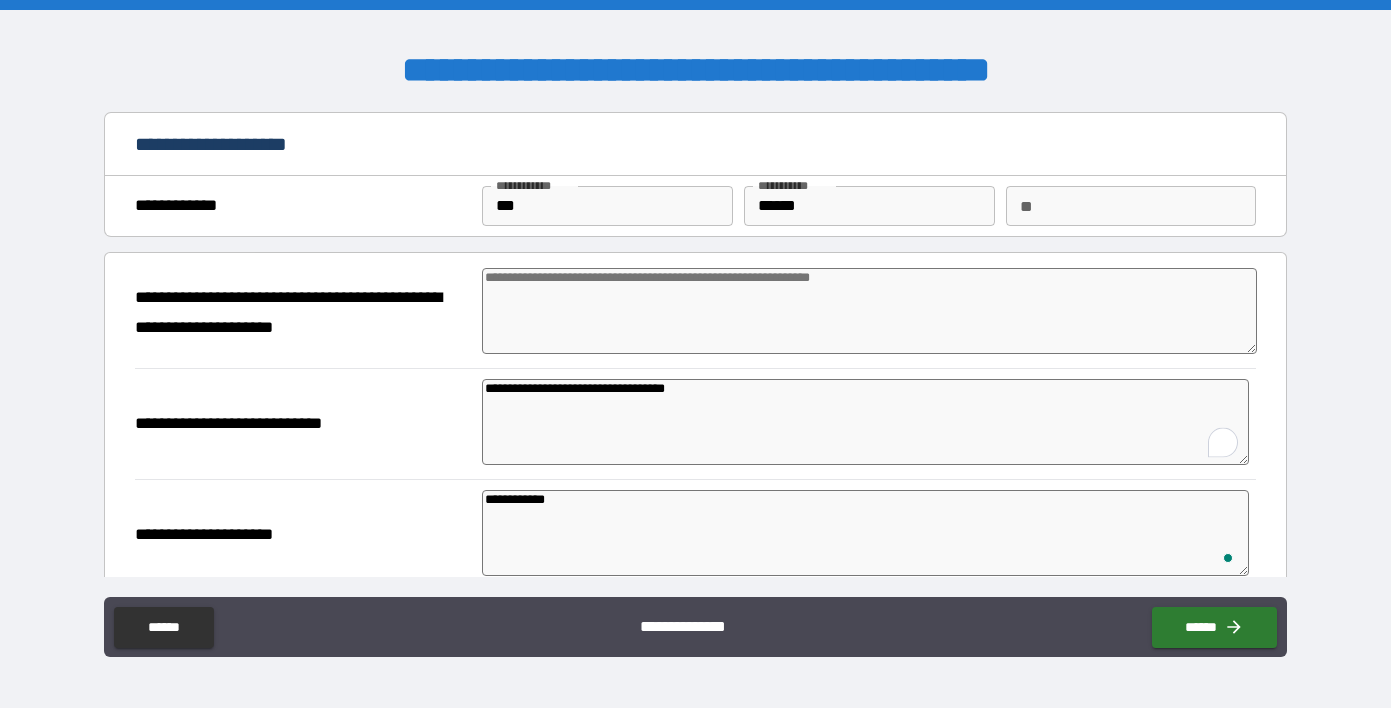 scroll, scrollTop: 95, scrollLeft: 0, axis: vertical 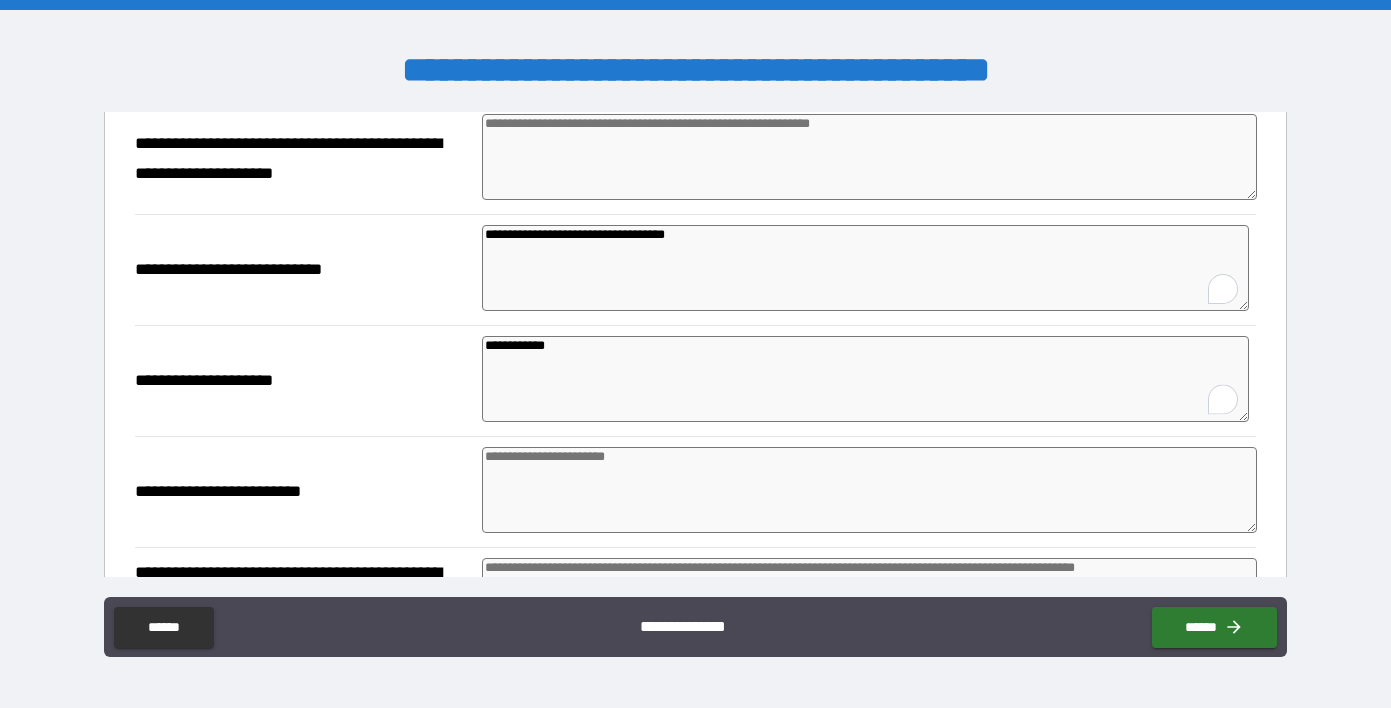 click at bounding box center [869, 490] 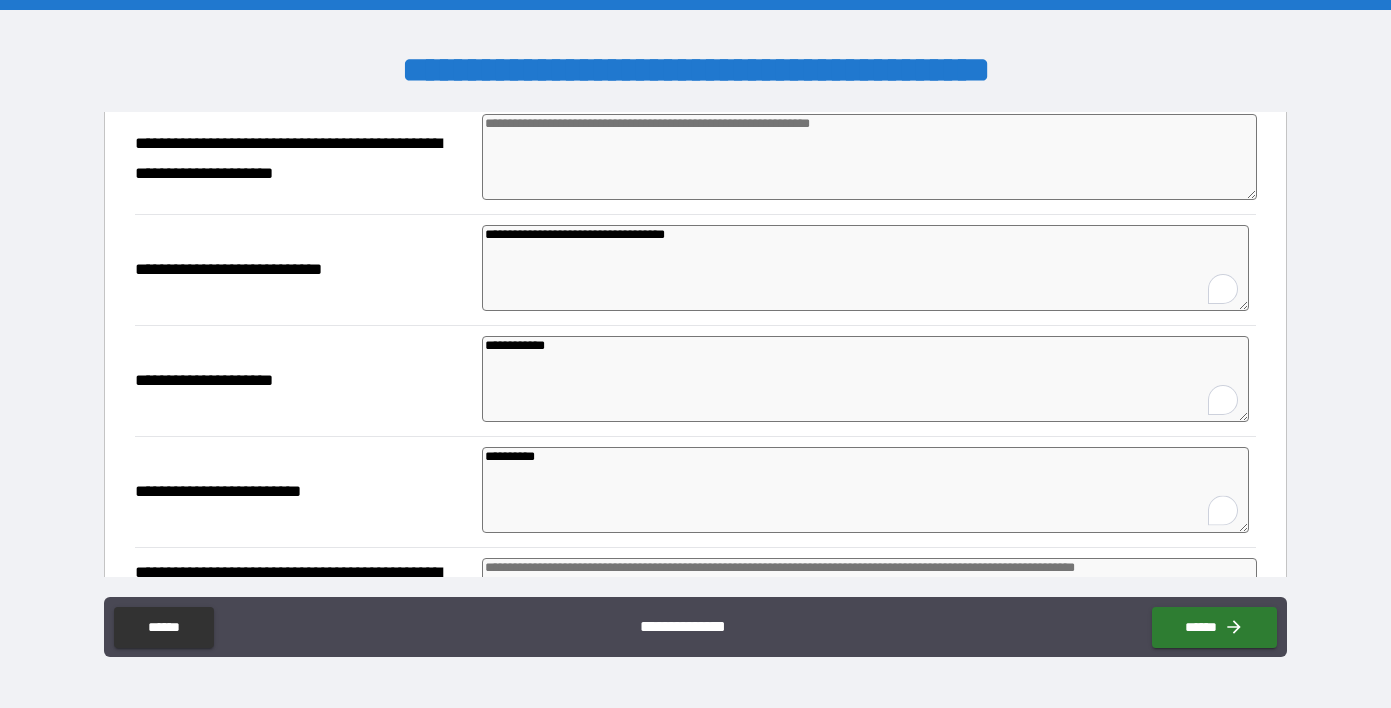 scroll, scrollTop: 353, scrollLeft: 0, axis: vertical 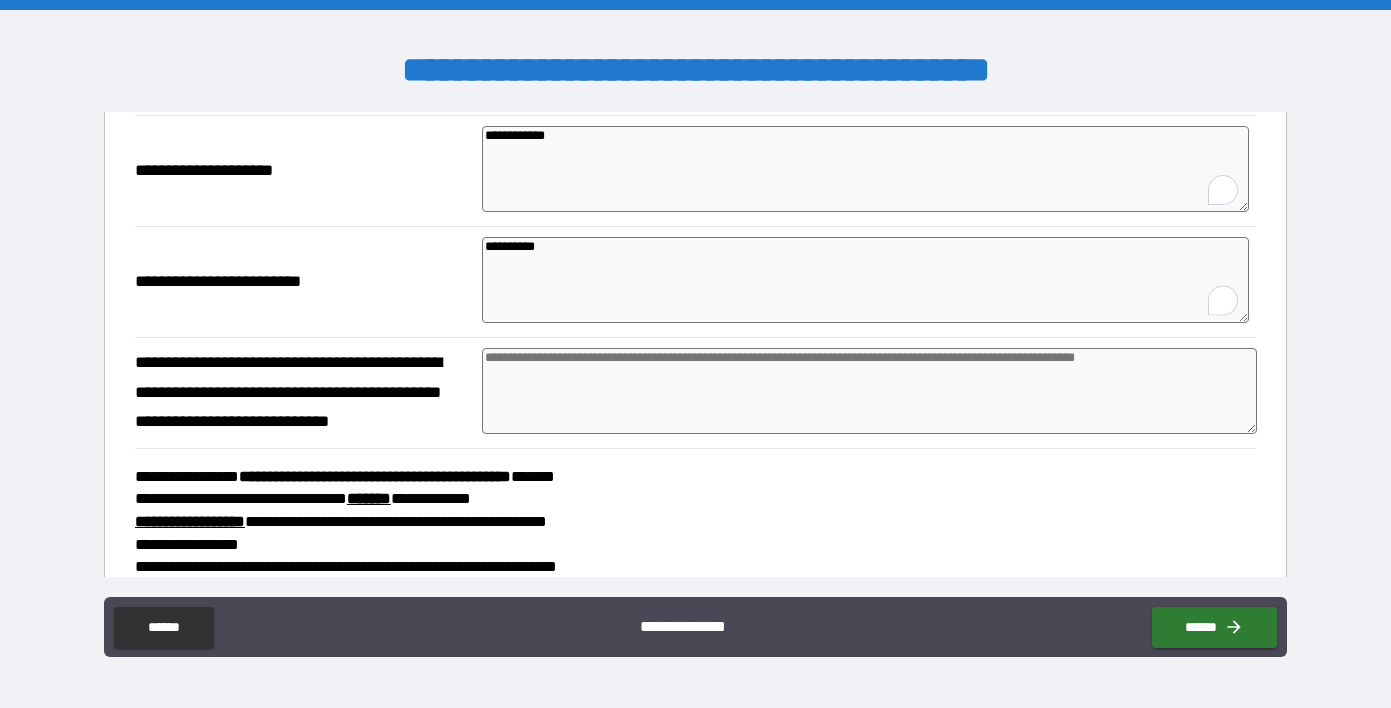 click at bounding box center [869, 391] 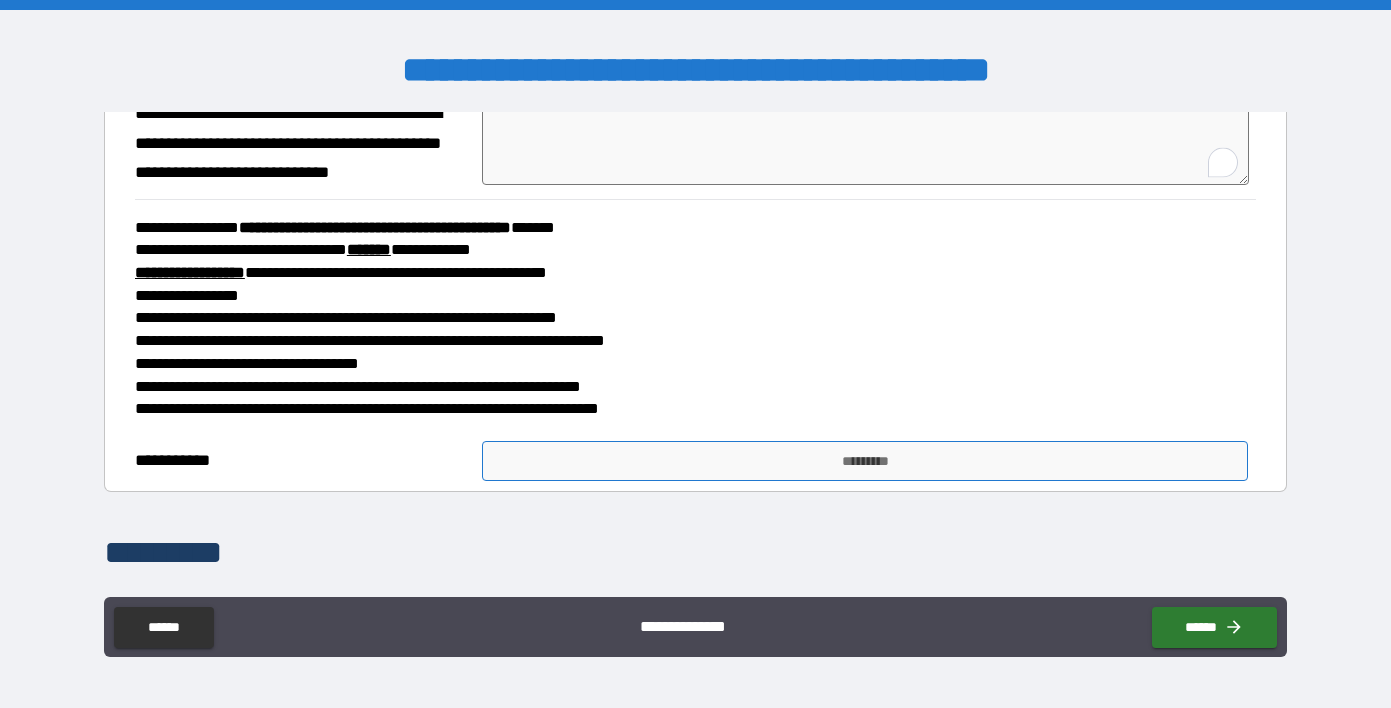 click on "*********" at bounding box center (865, 461) 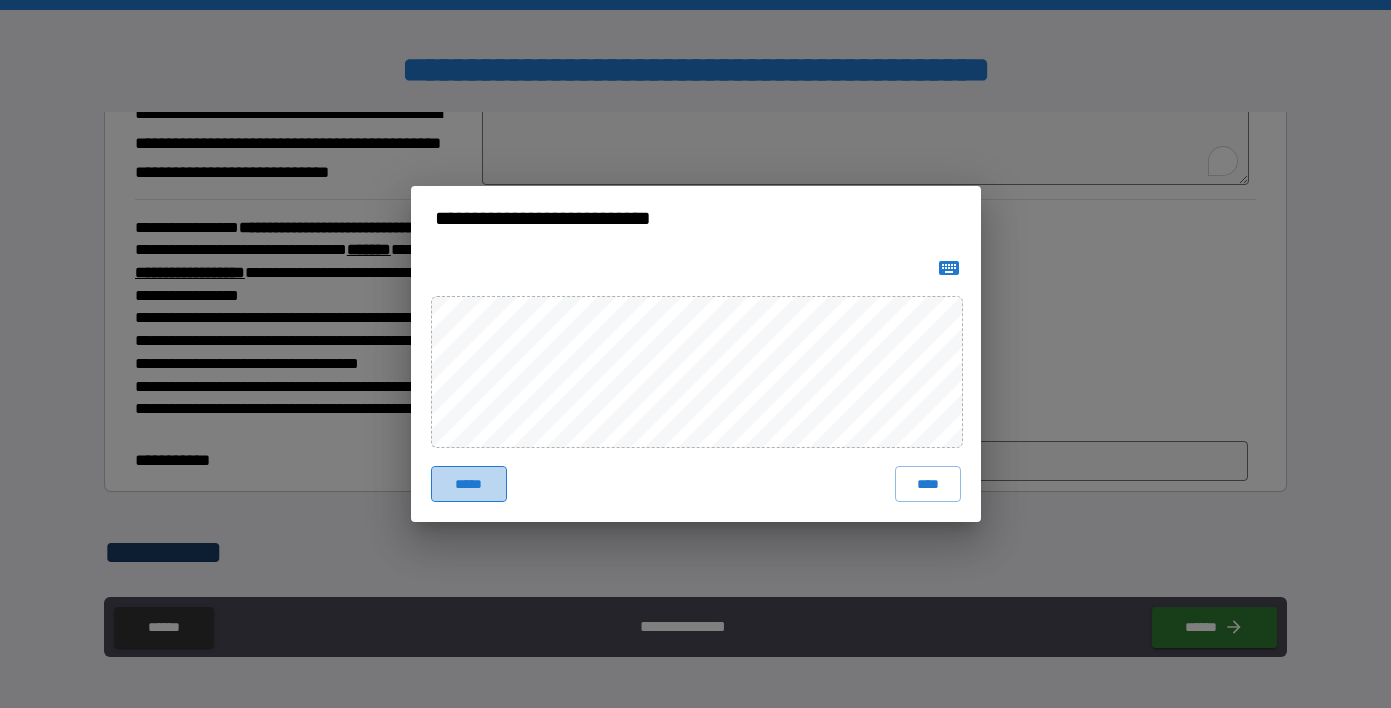 click on "*****" at bounding box center [469, 484] 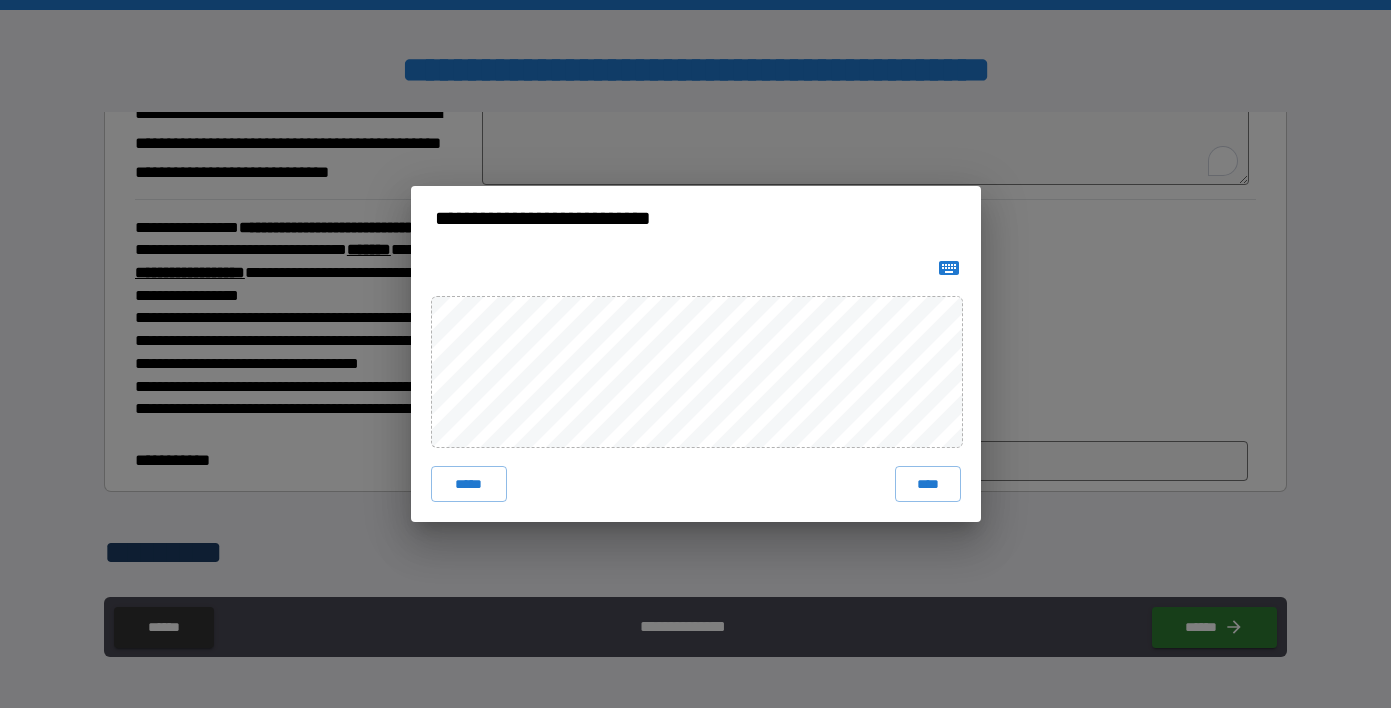 click on "**********" at bounding box center (695, 354) 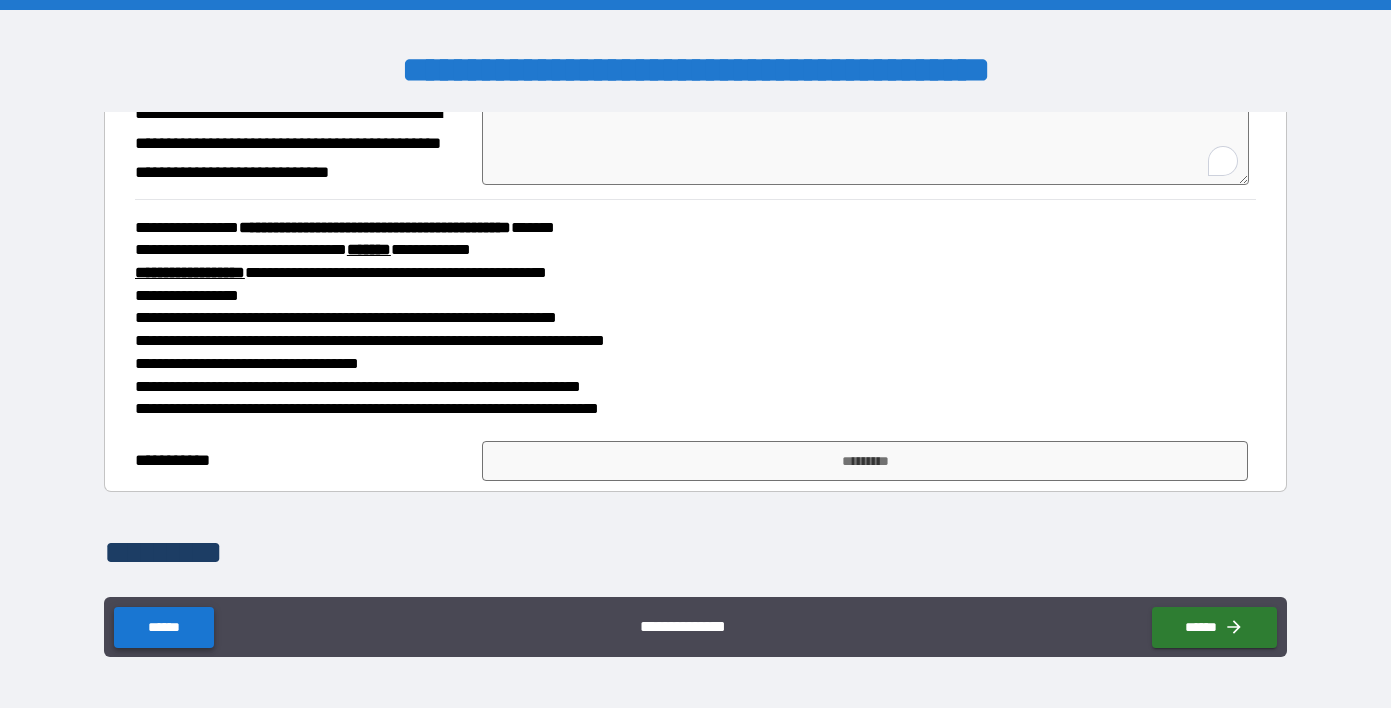 click on "******" at bounding box center (163, 627) 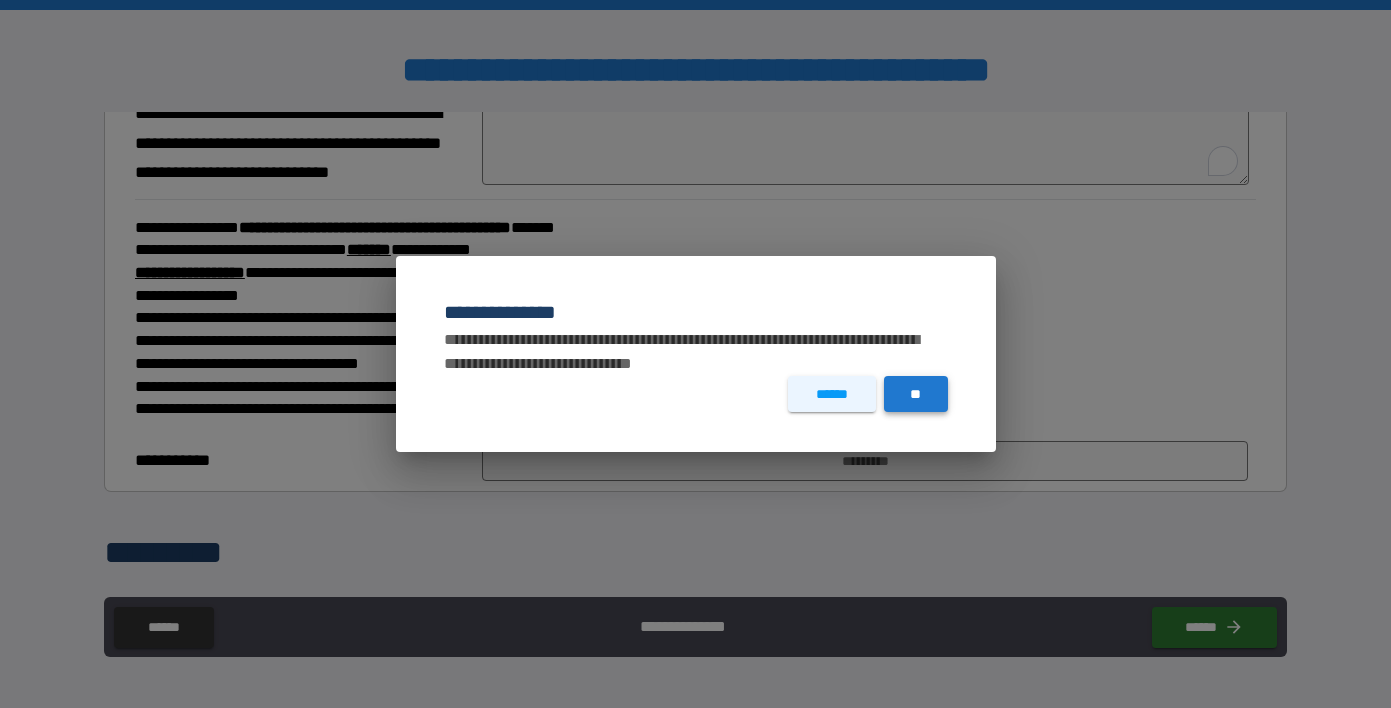 click on "**" at bounding box center (916, 394) 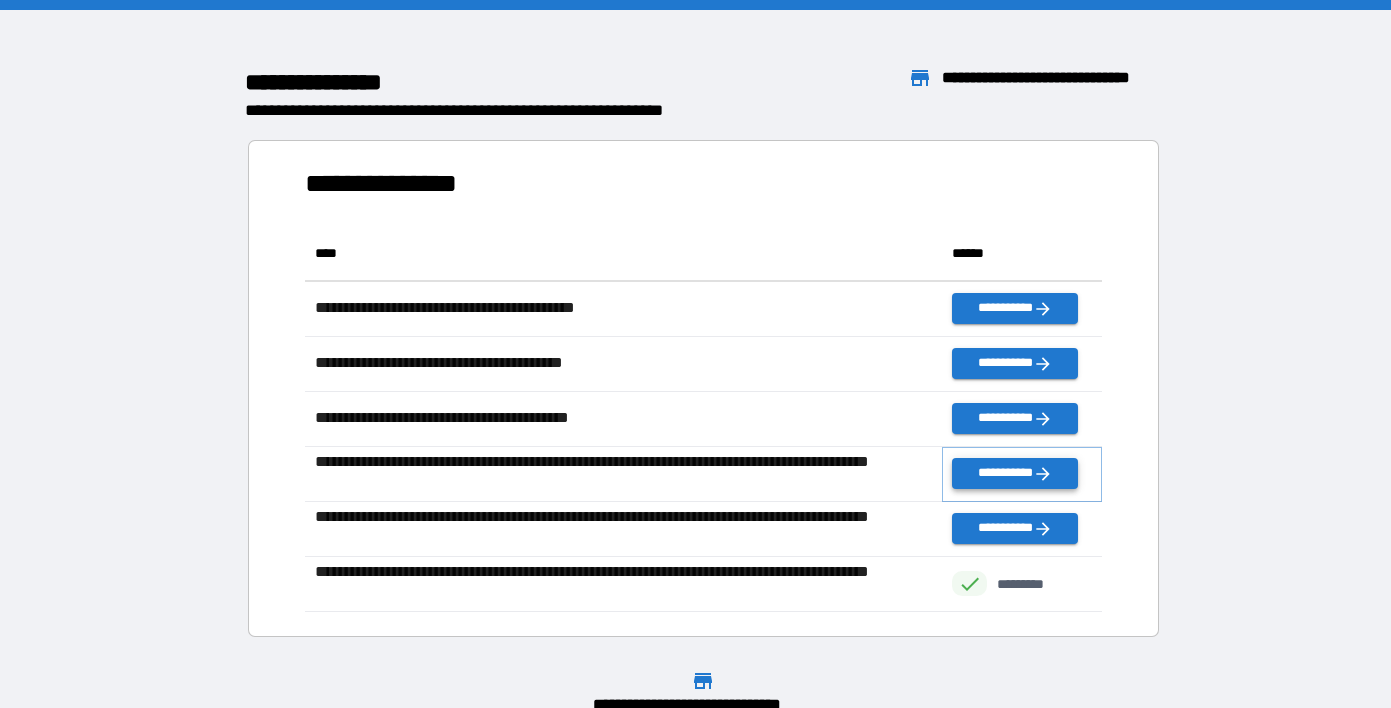 click 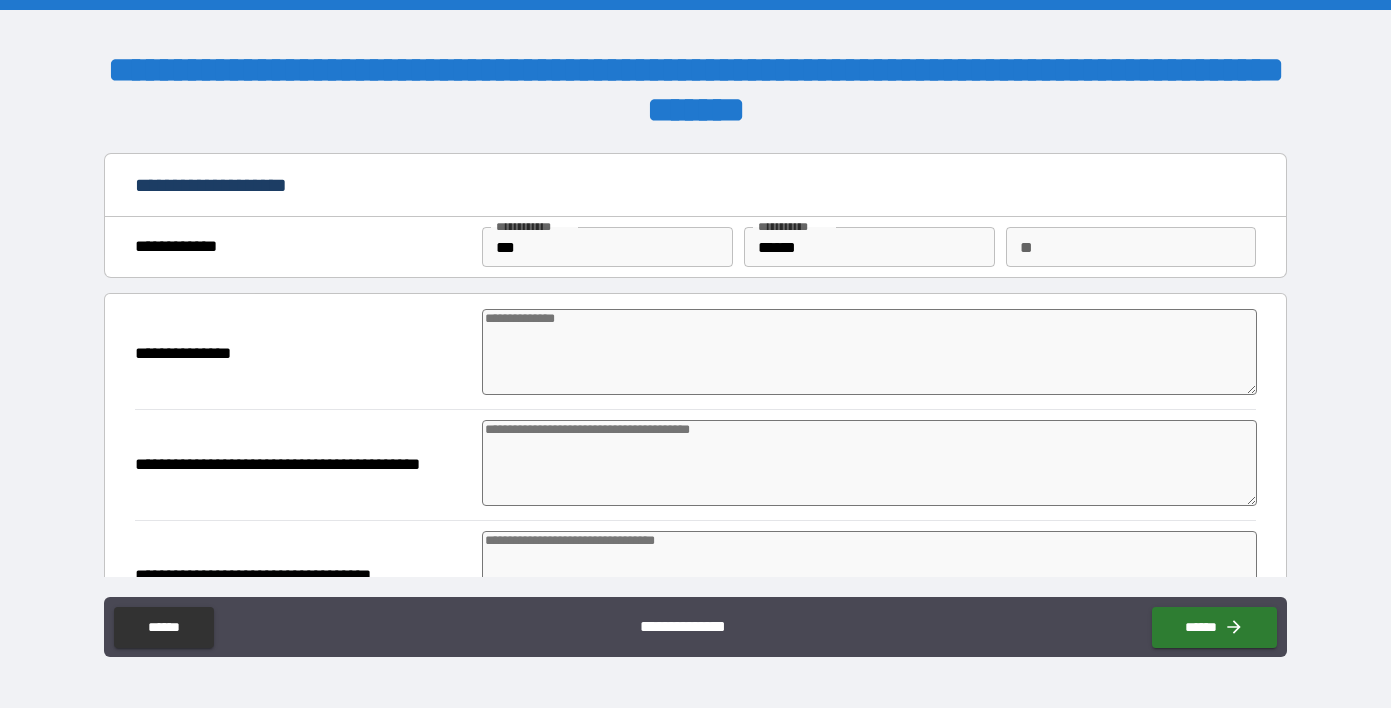 click at bounding box center [869, 352] 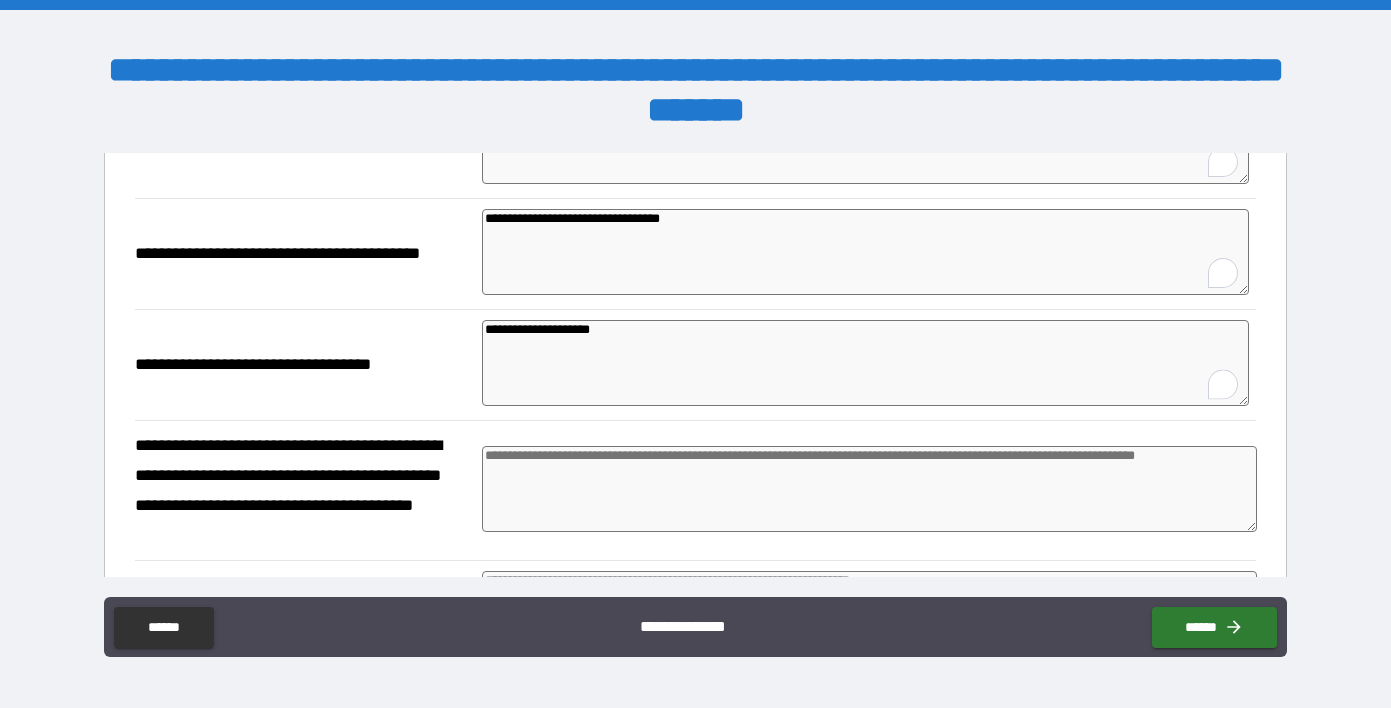 click at bounding box center (869, 489) 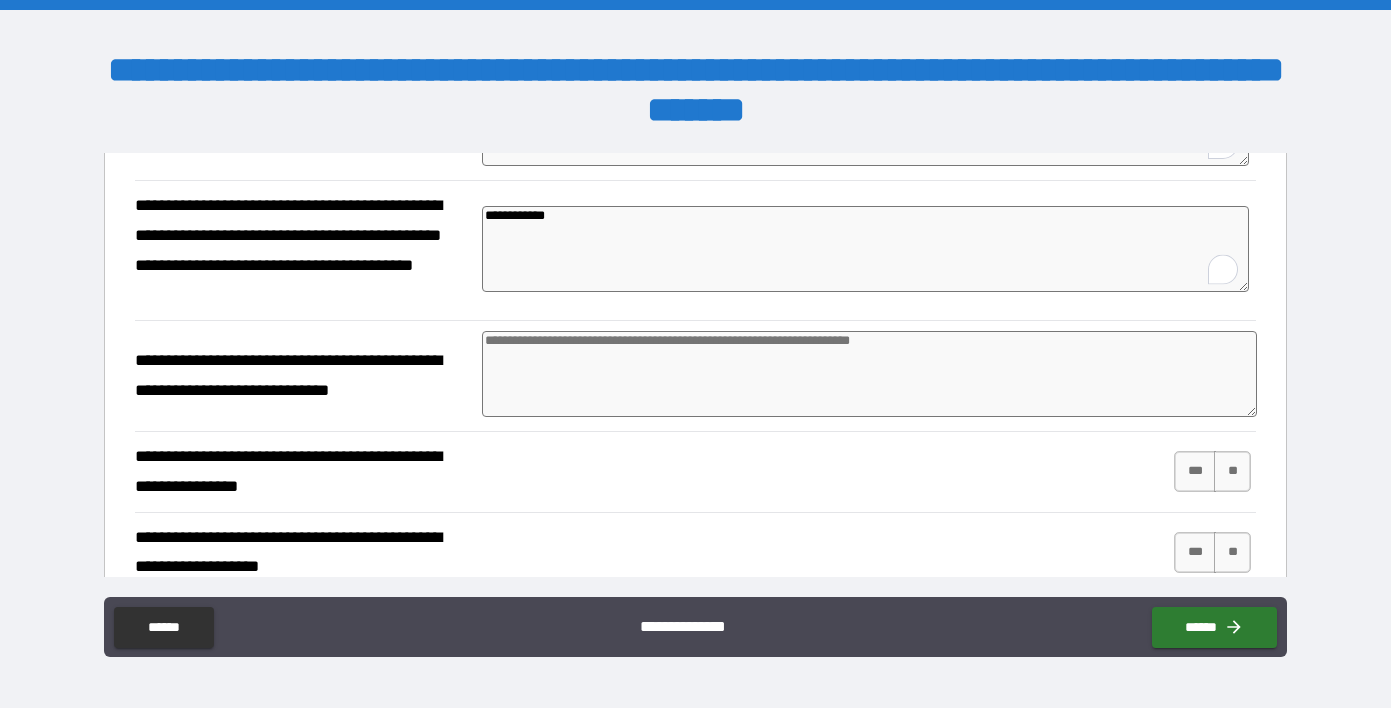 click at bounding box center [869, 374] 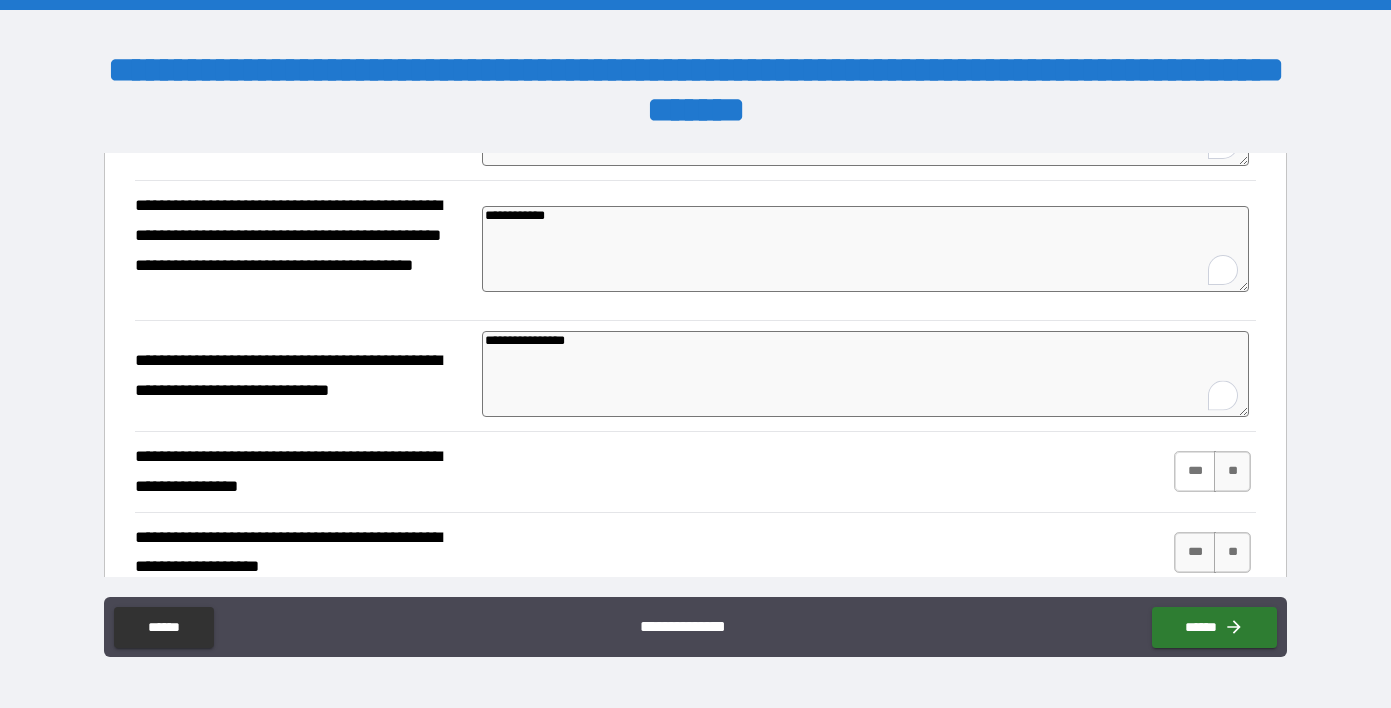 click on "***" at bounding box center [1195, 471] 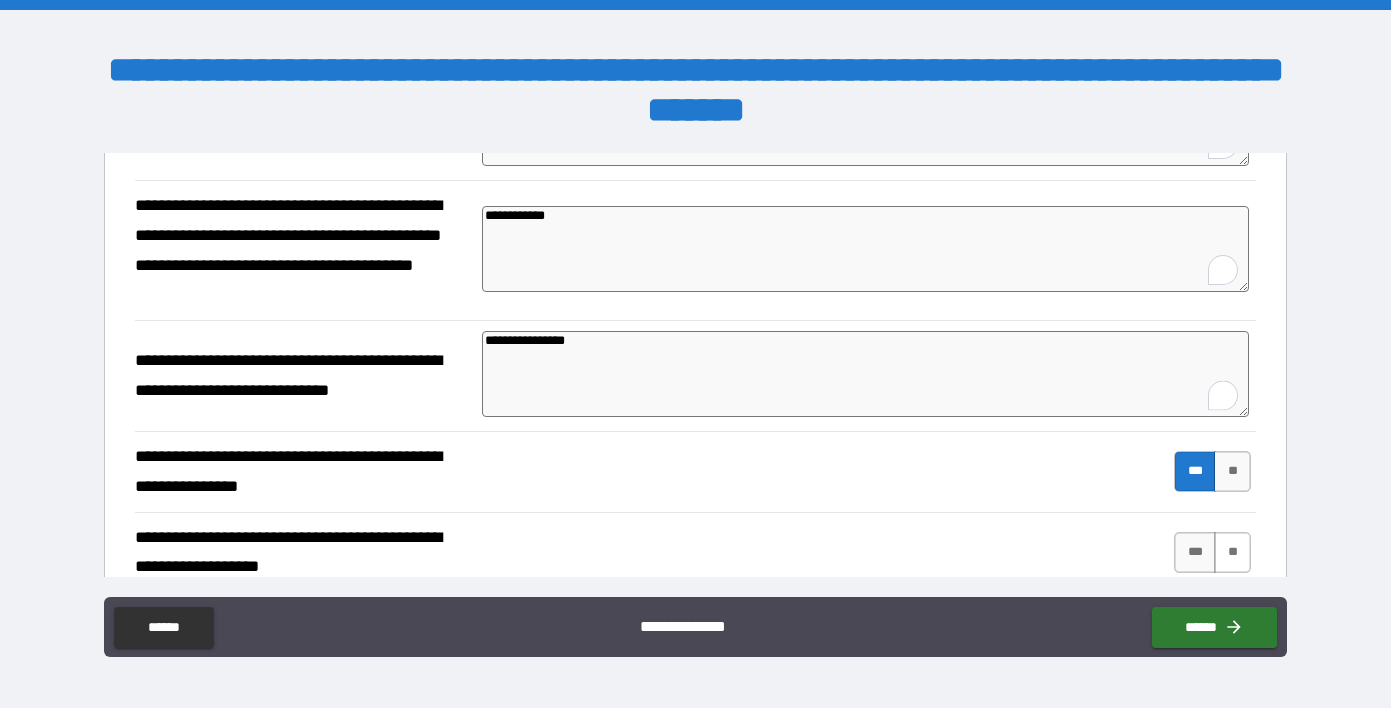 click on "**" at bounding box center [1232, 552] 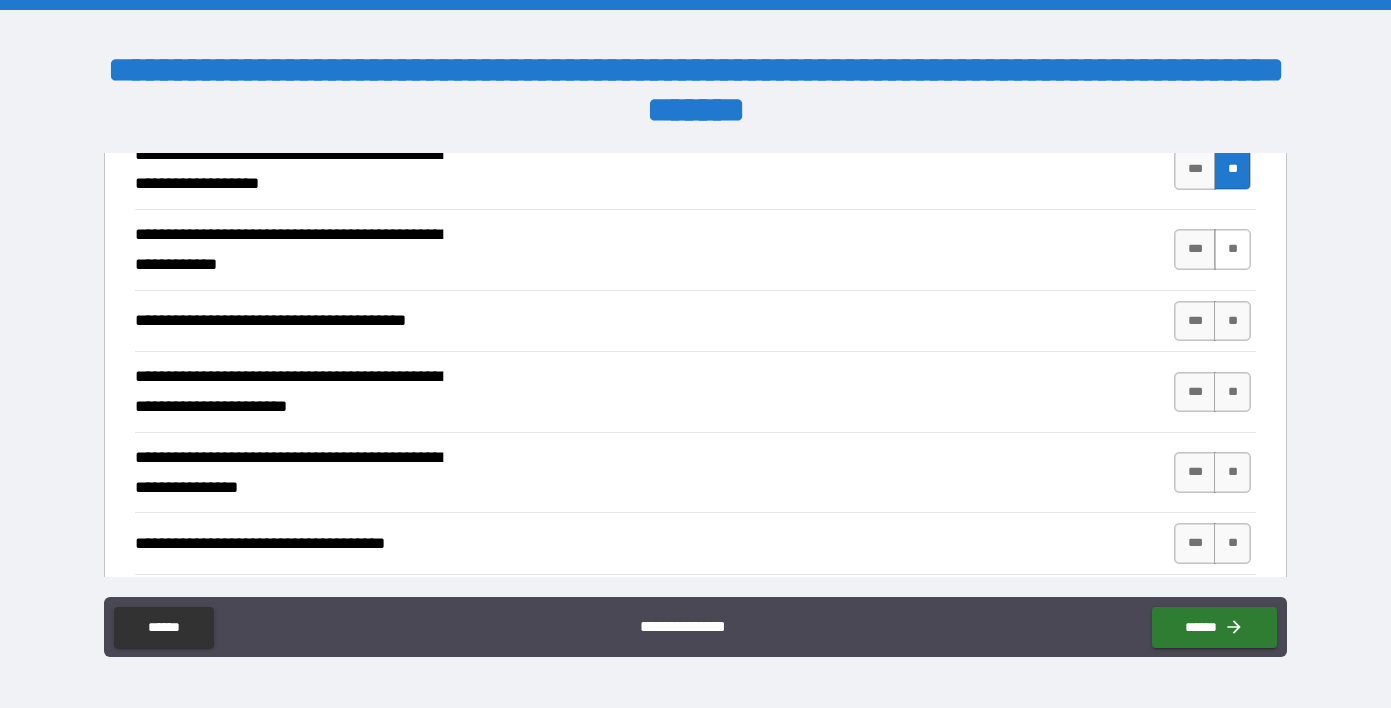 click on "**" at bounding box center (1232, 249) 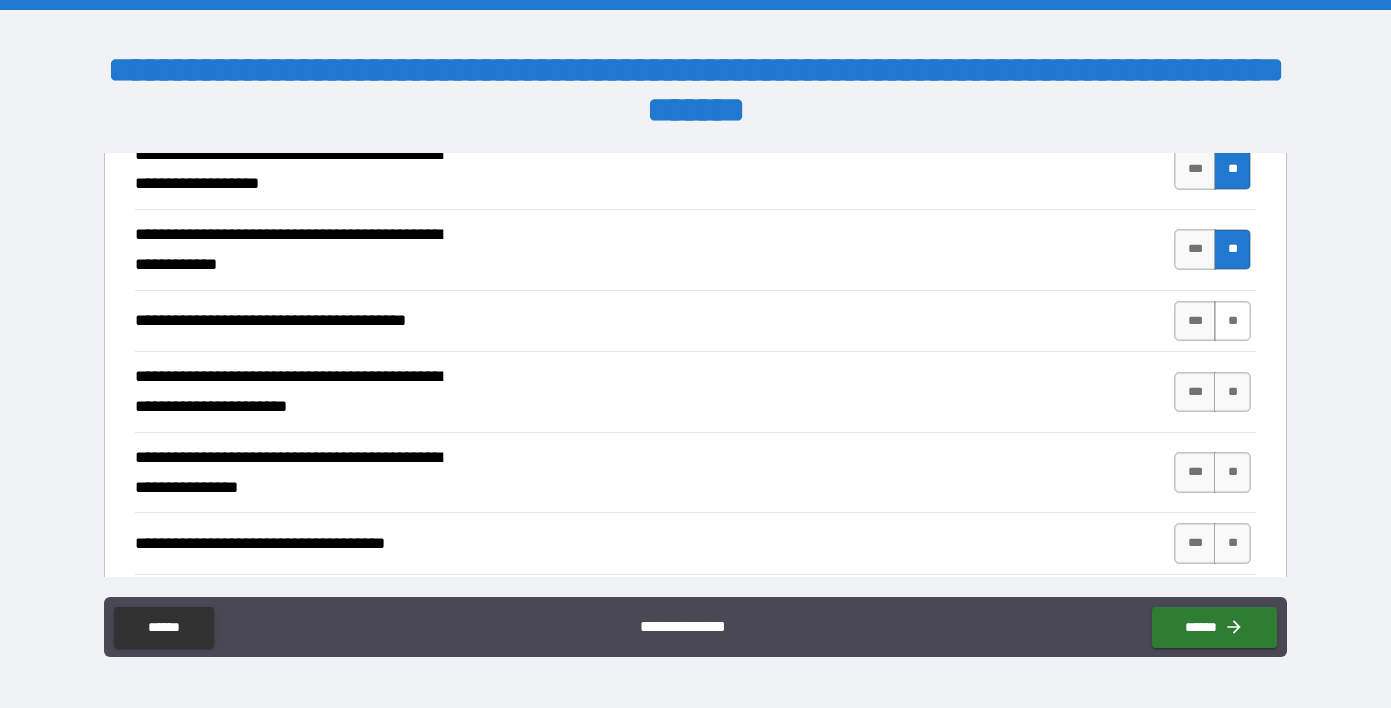 click on "**" at bounding box center [1232, 321] 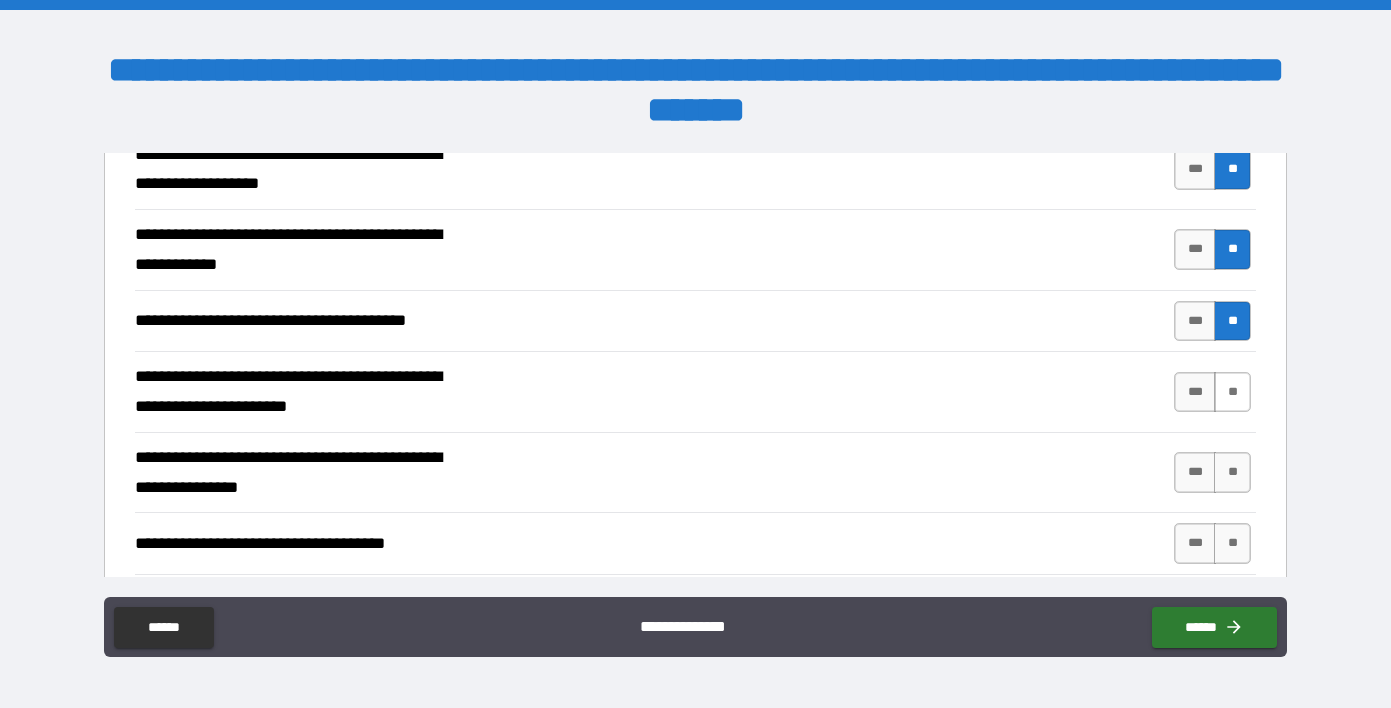click on "**" at bounding box center [1232, 392] 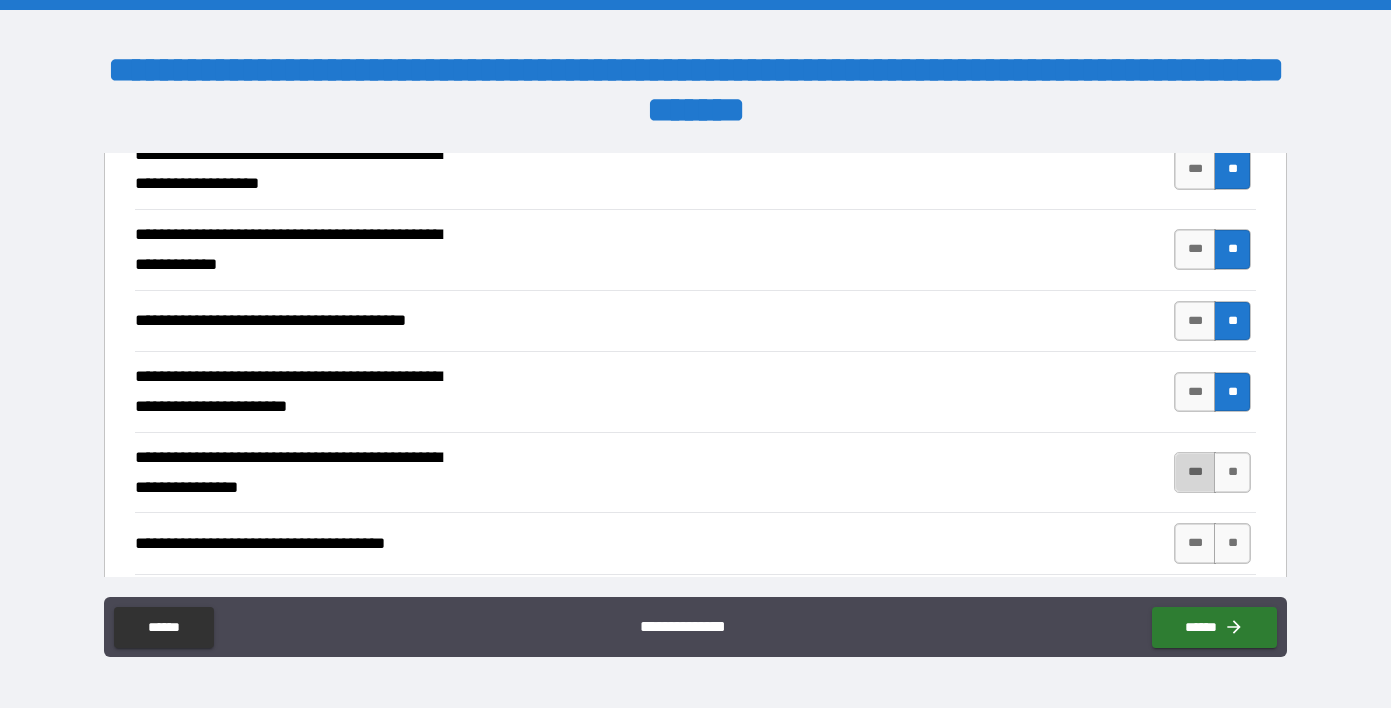 click on "***" at bounding box center [1195, 472] 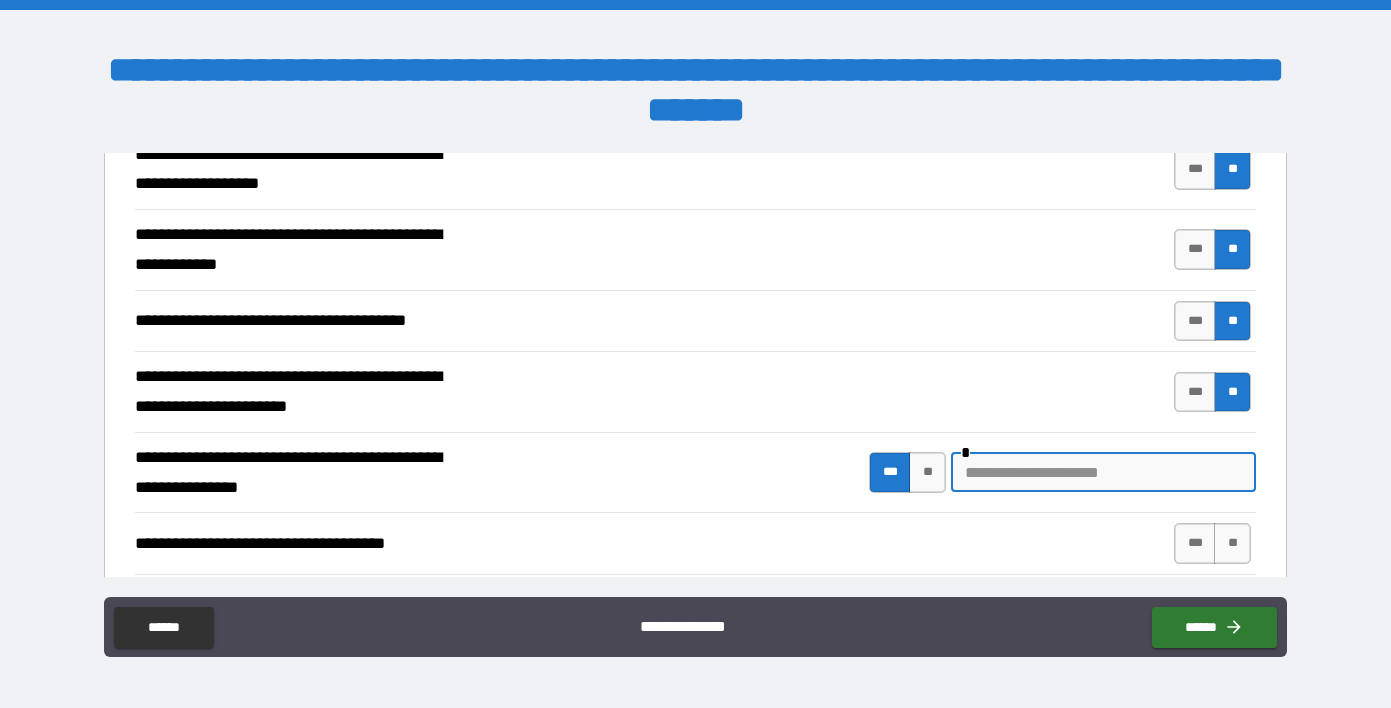click at bounding box center [1103, 472] 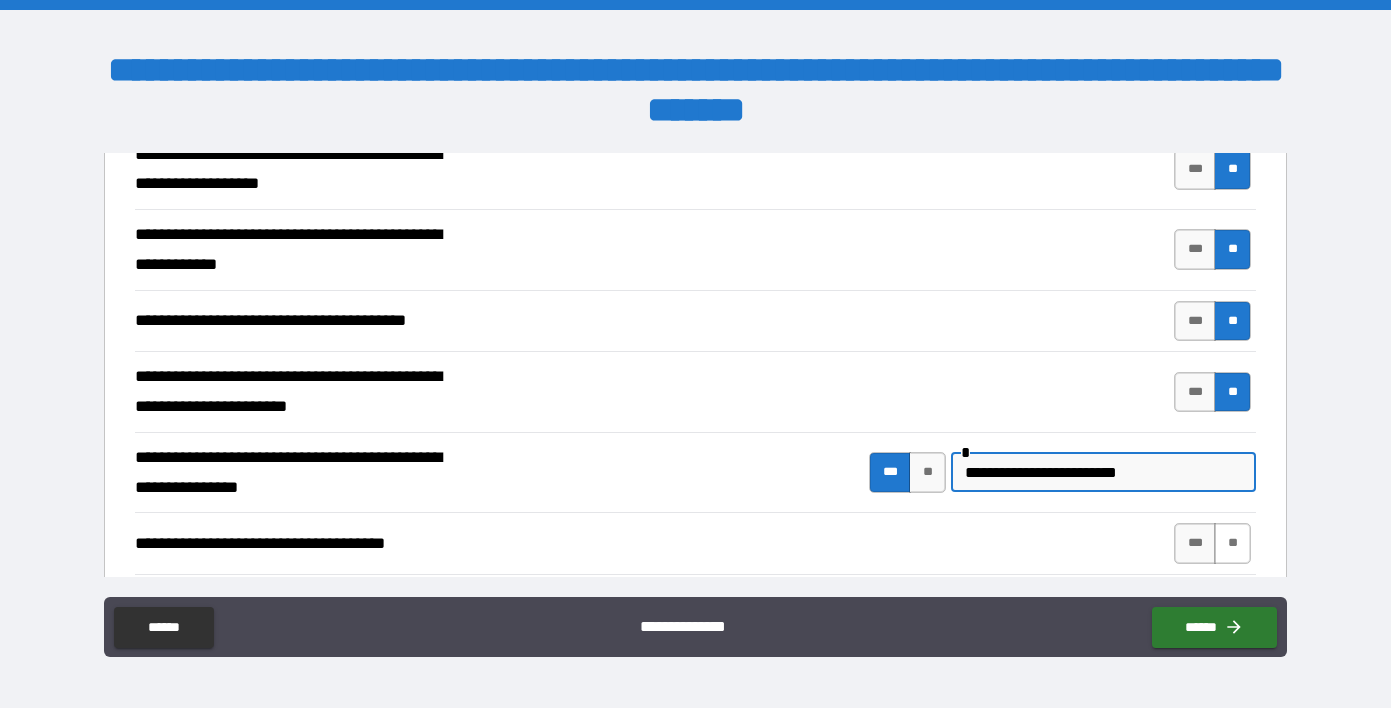 click on "**" at bounding box center (1232, 543) 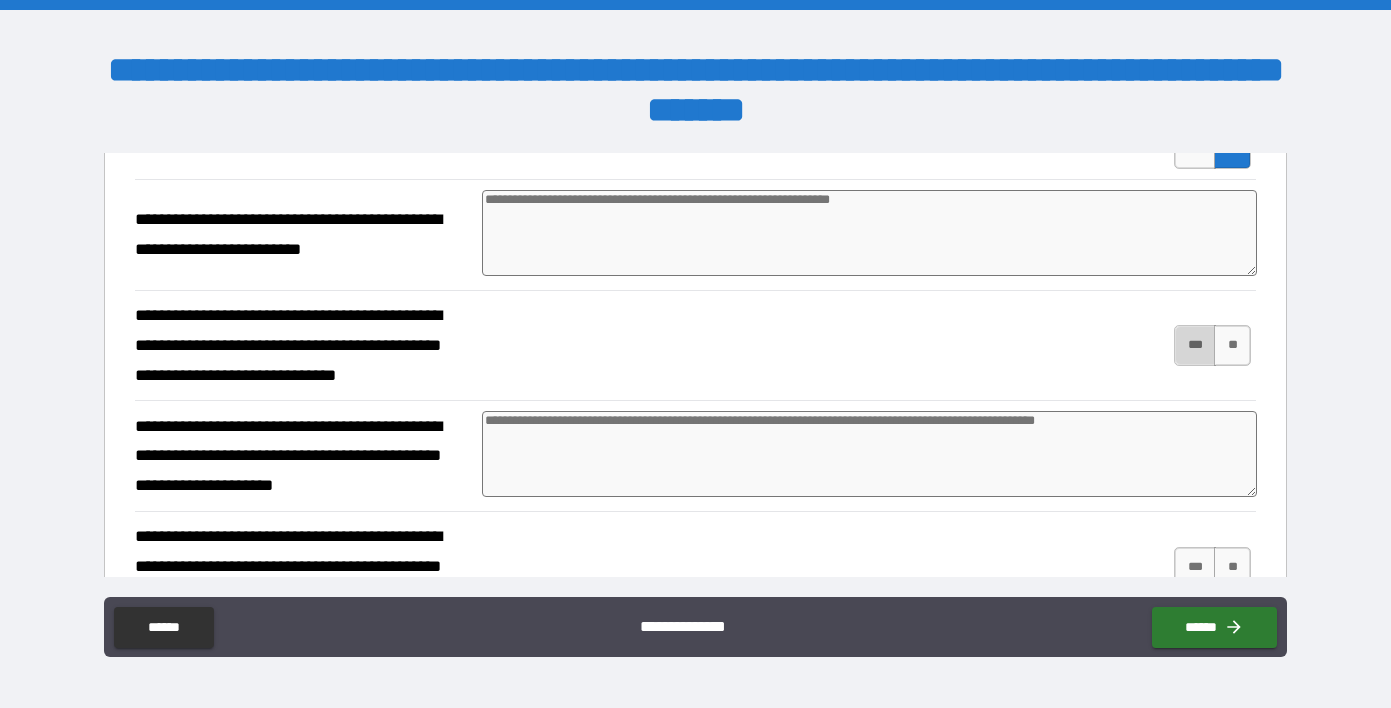 click on "***" at bounding box center (1195, 345) 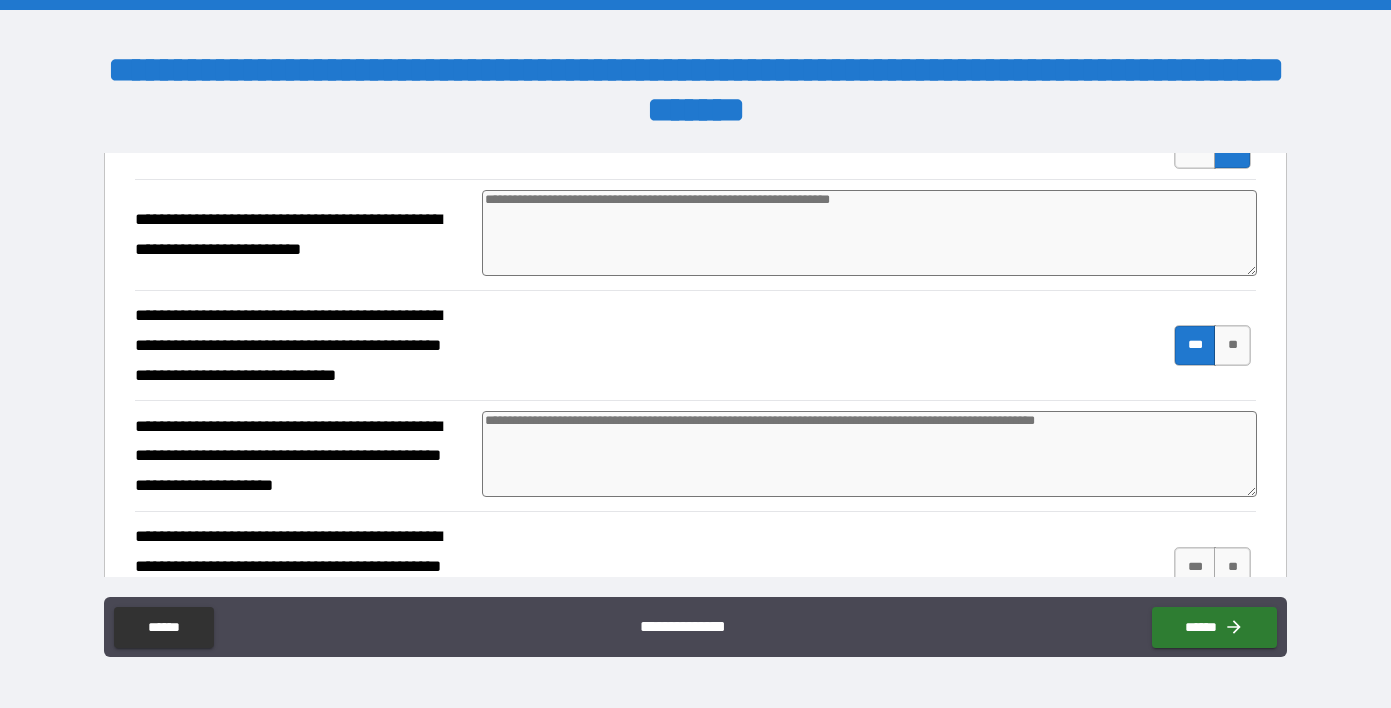click at bounding box center (869, 454) 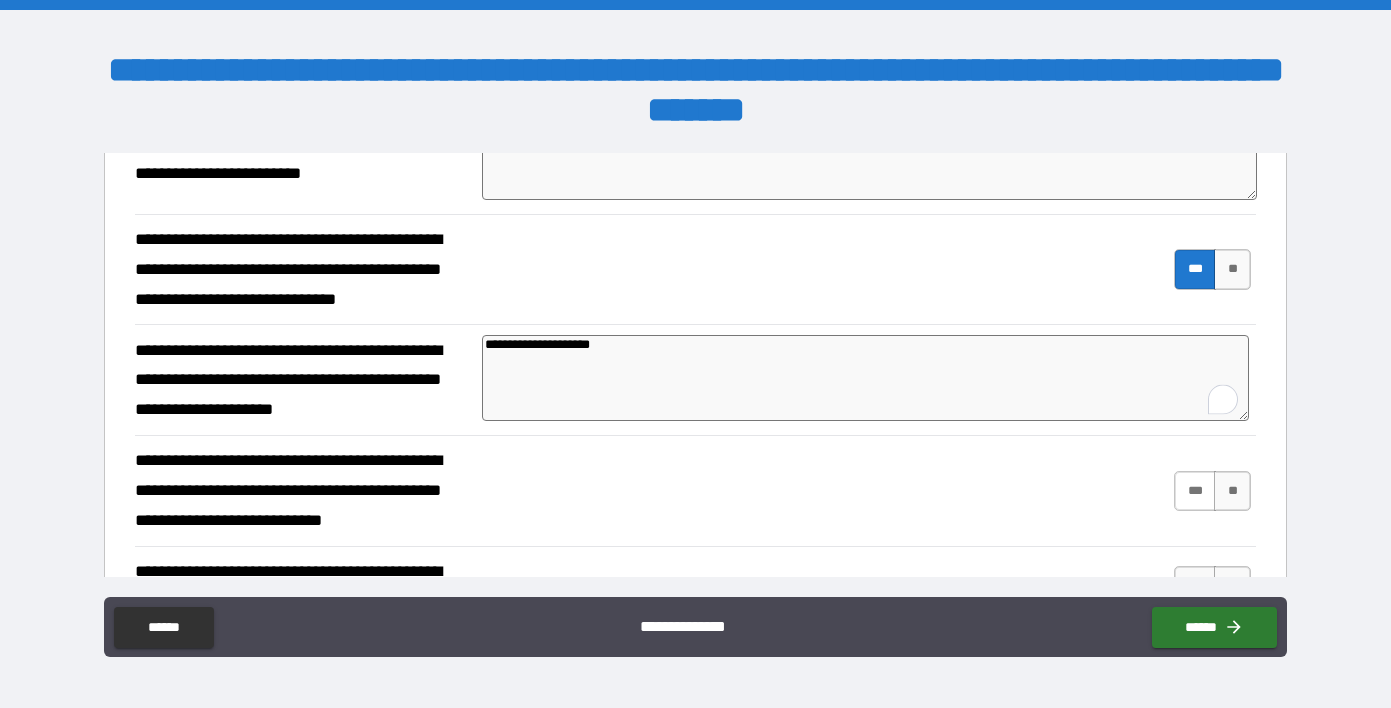 click on "***" at bounding box center (1195, 491) 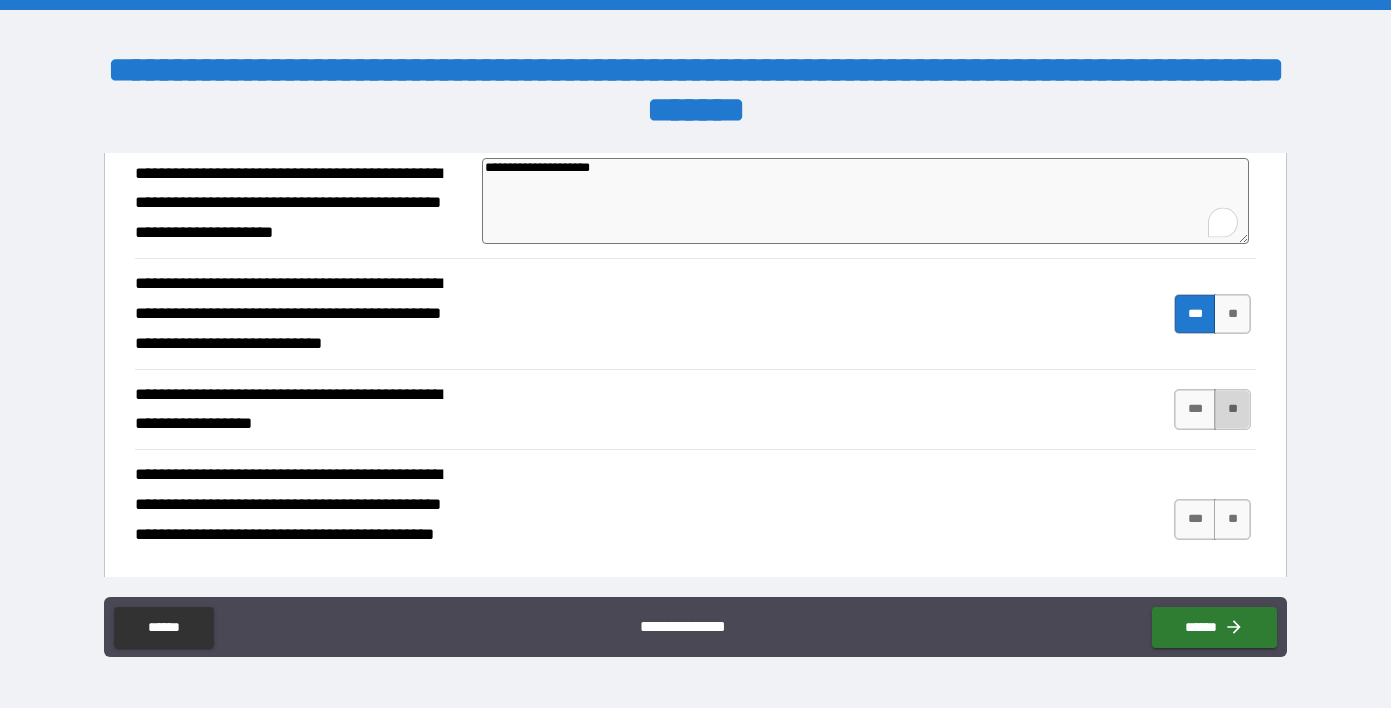 click on "**" at bounding box center (1232, 409) 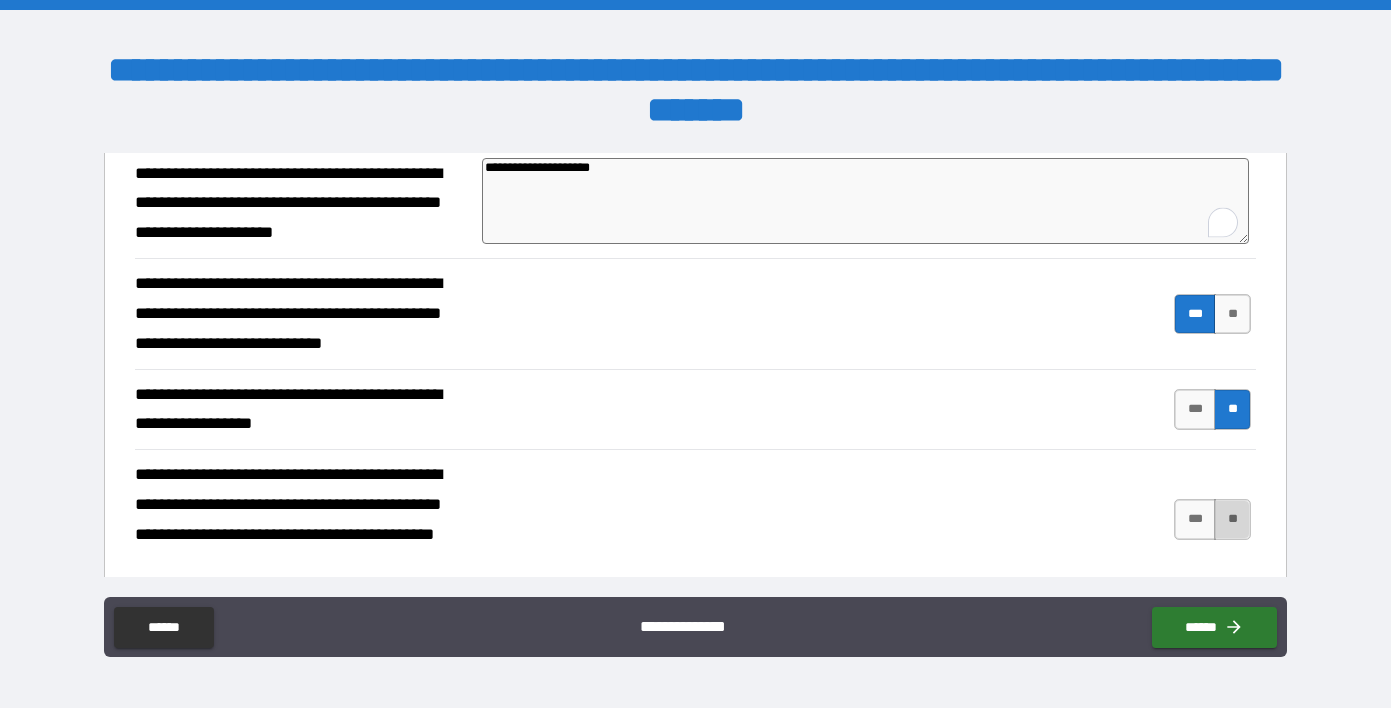 click on "**" at bounding box center (1232, 519) 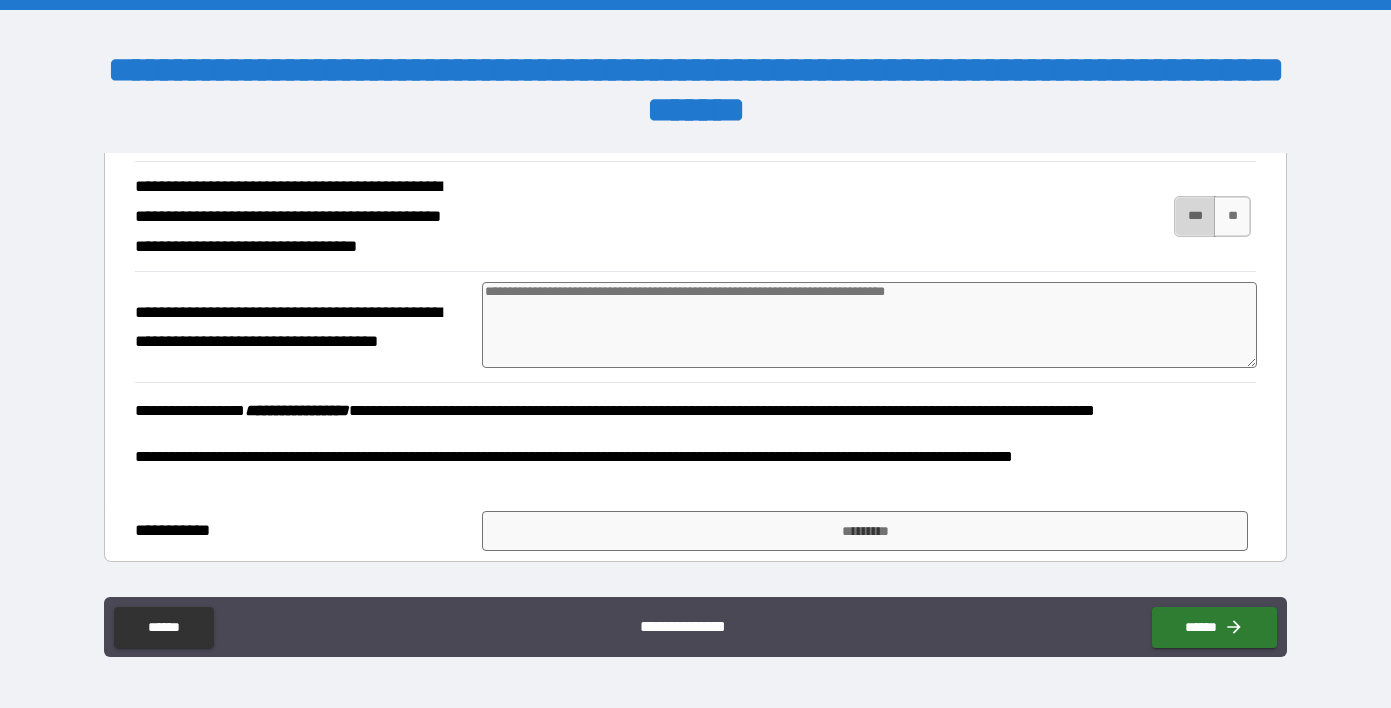 click on "***" at bounding box center (1195, 216) 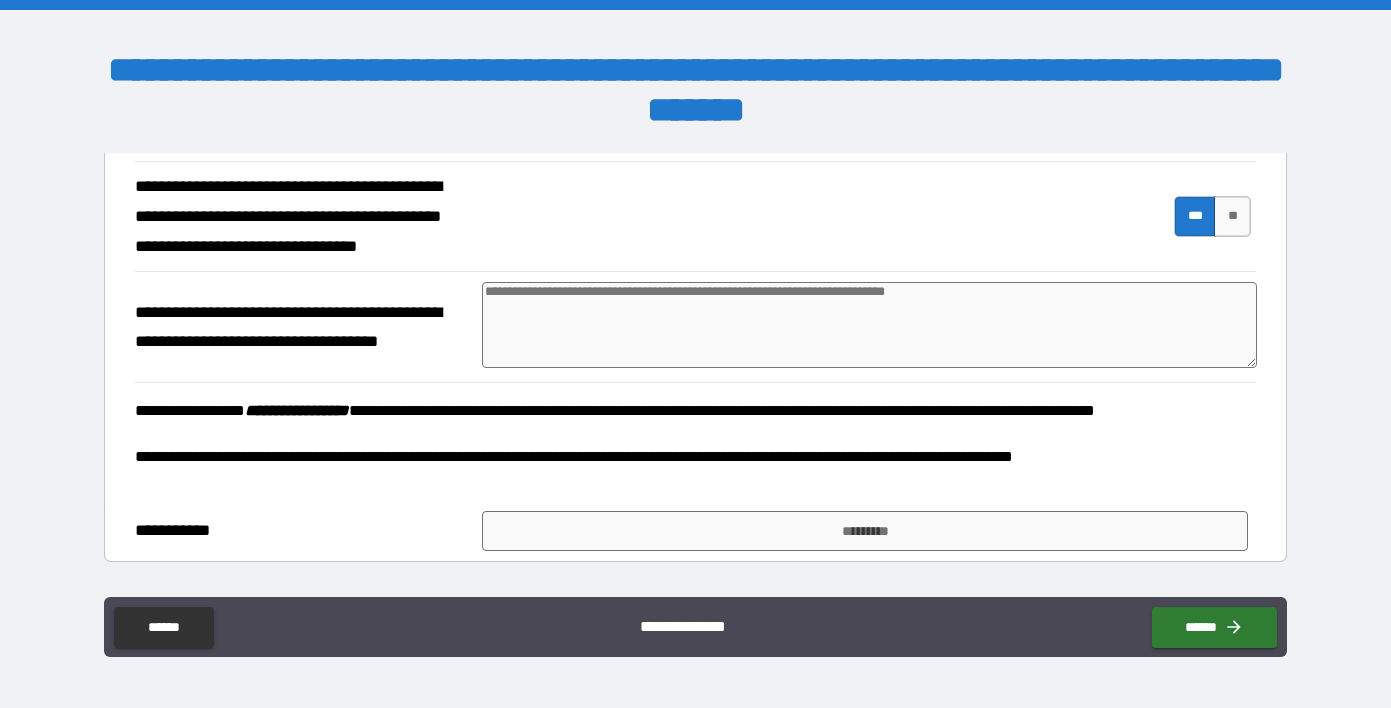 click at bounding box center (869, 325) 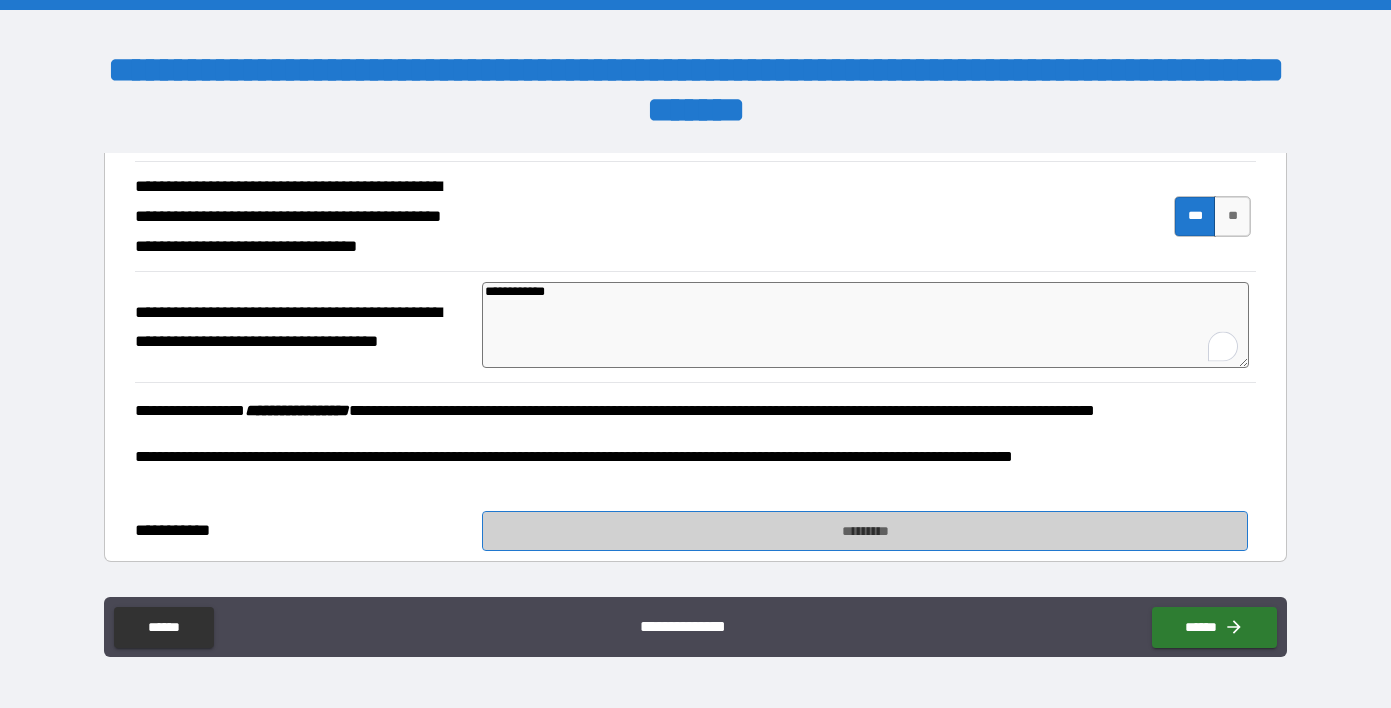 click on "*********" at bounding box center (865, 531) 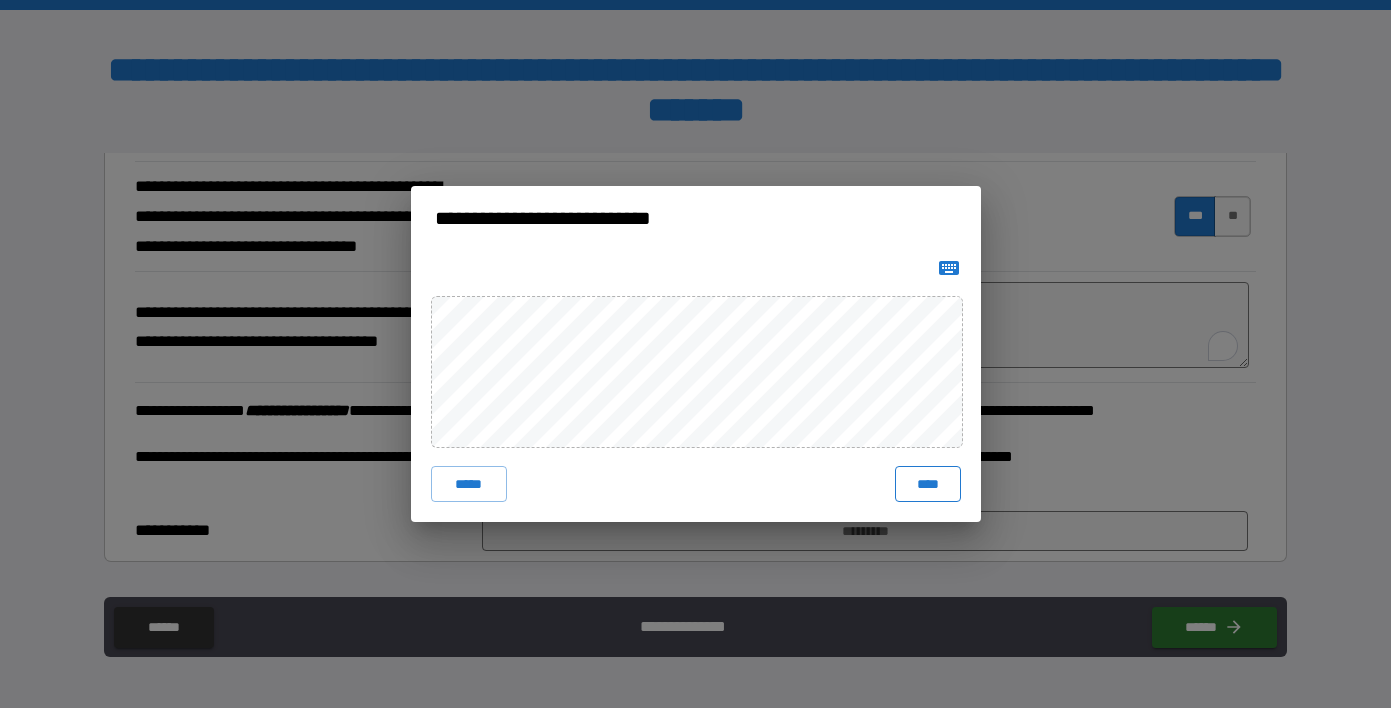 click on "****" at bounding box center (928, 484) 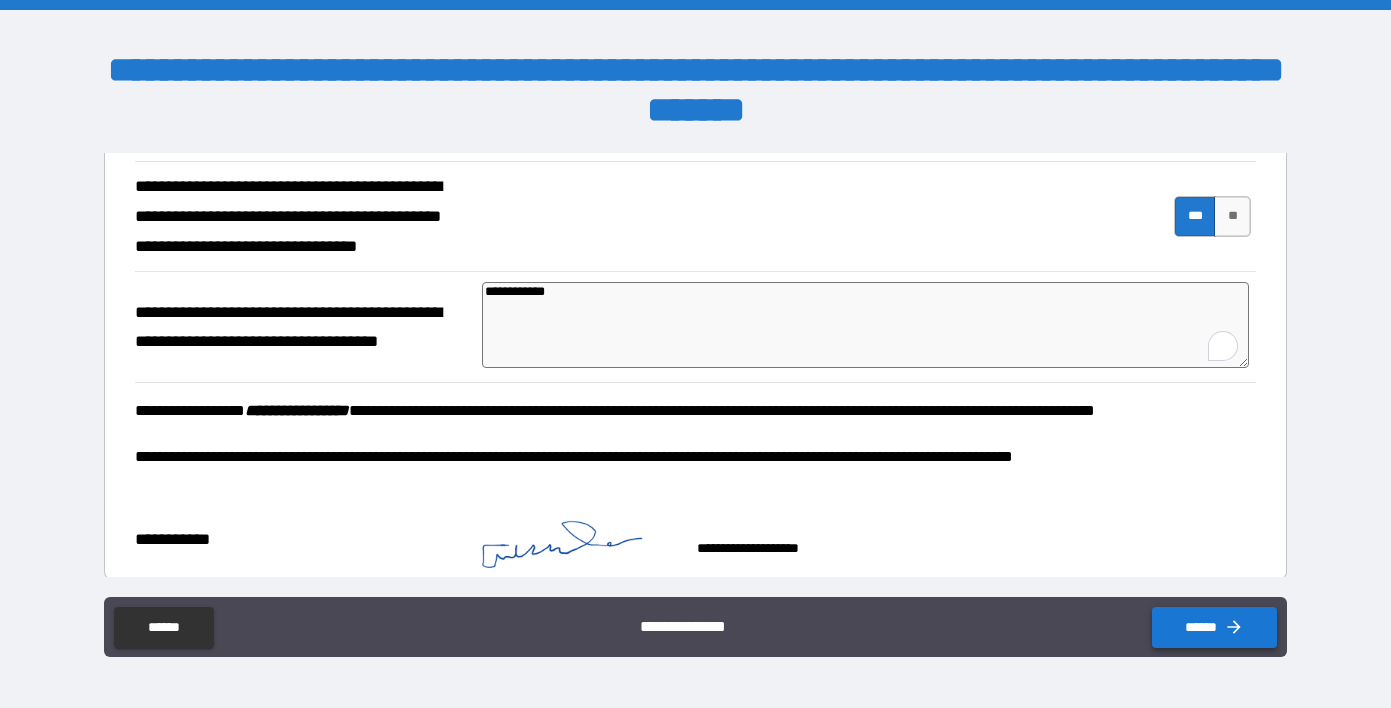 click on "******" at bounding box center (1214, 627) 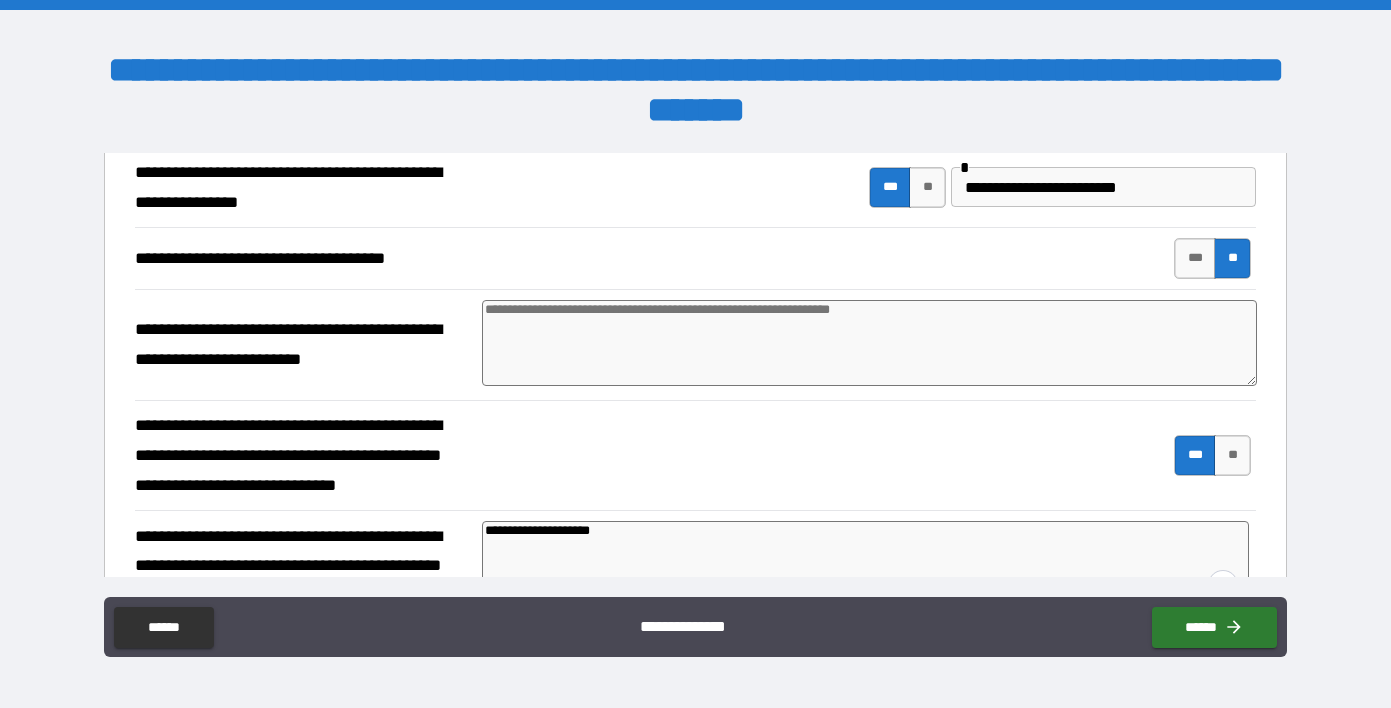 click at bounding box center [869, 343] 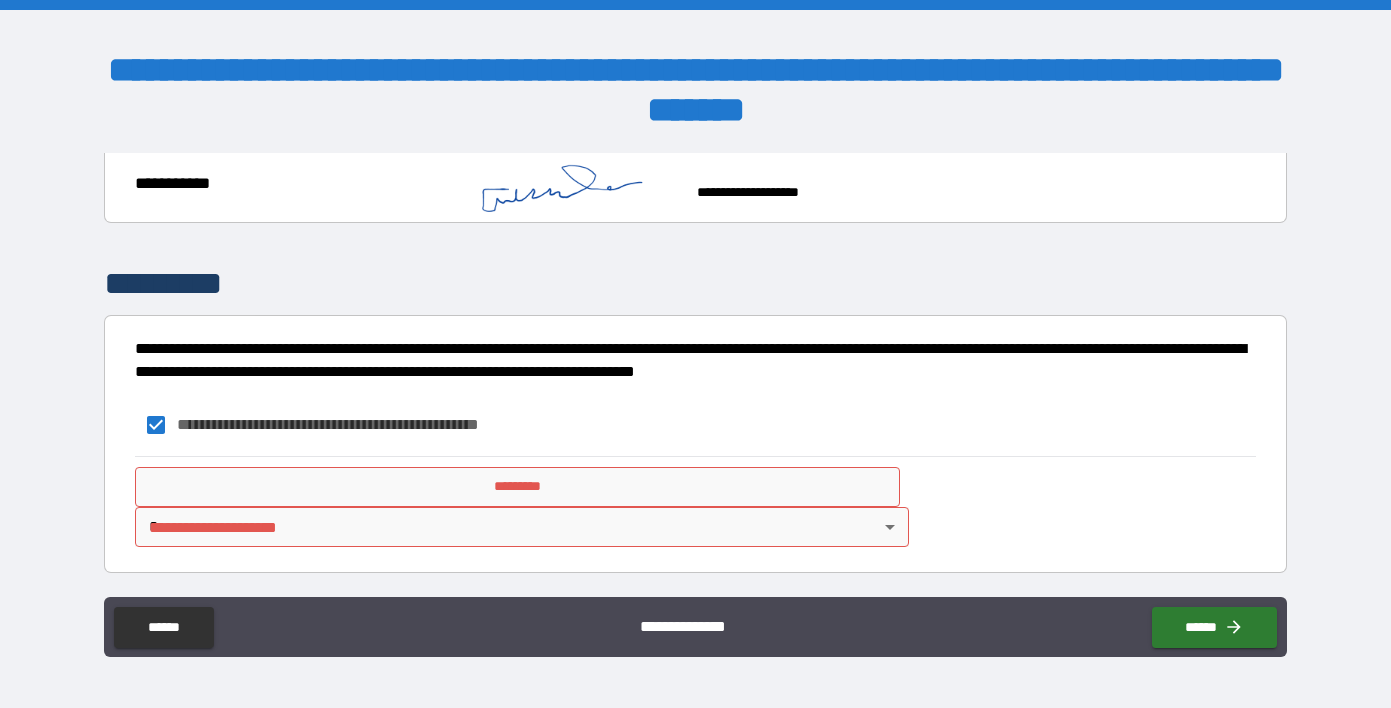 click on "*********" at bounding box center [518, 487] 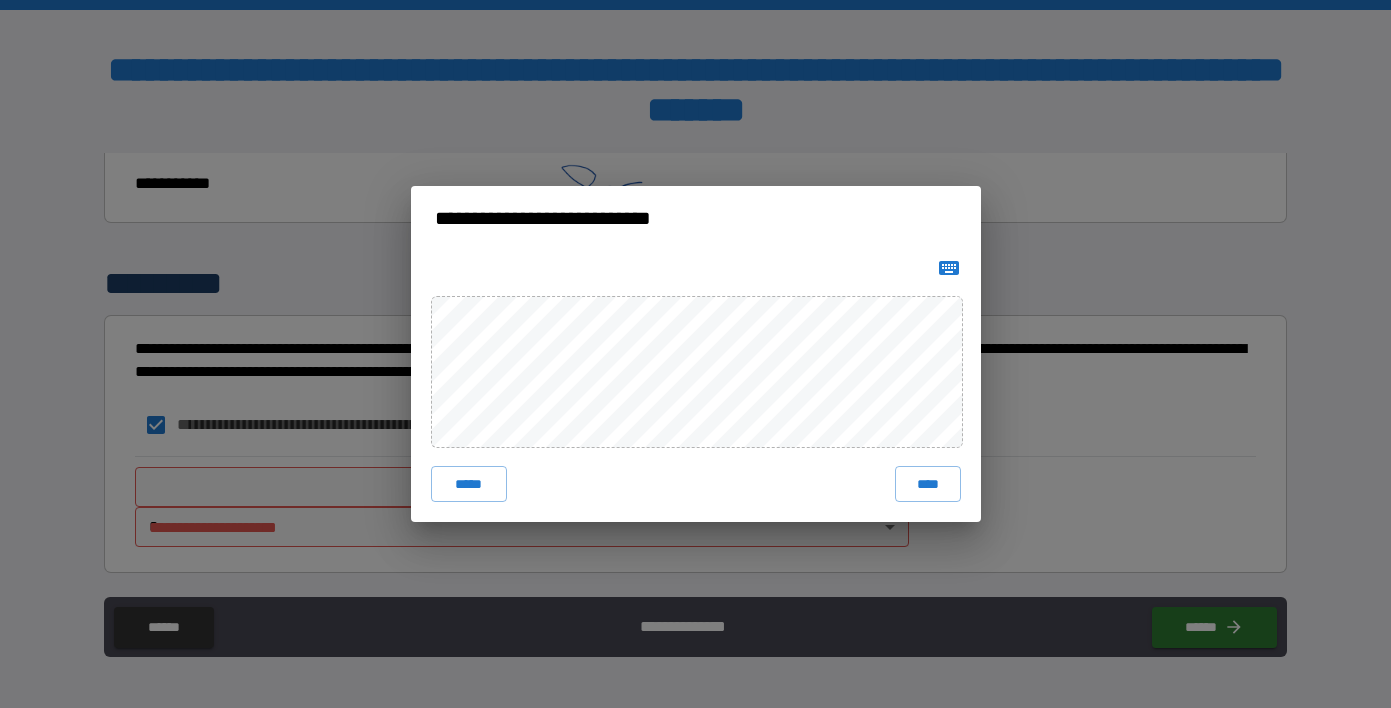 click 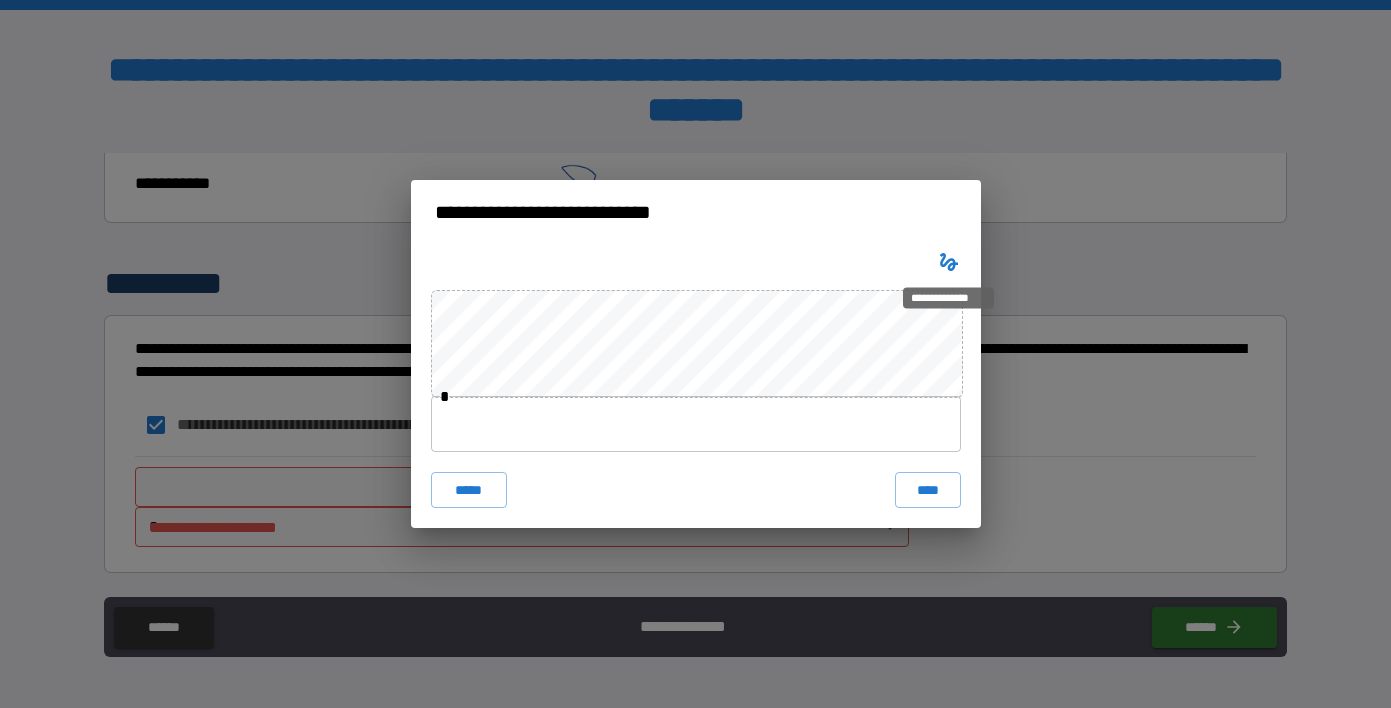 click at bounding box center [949, 262] 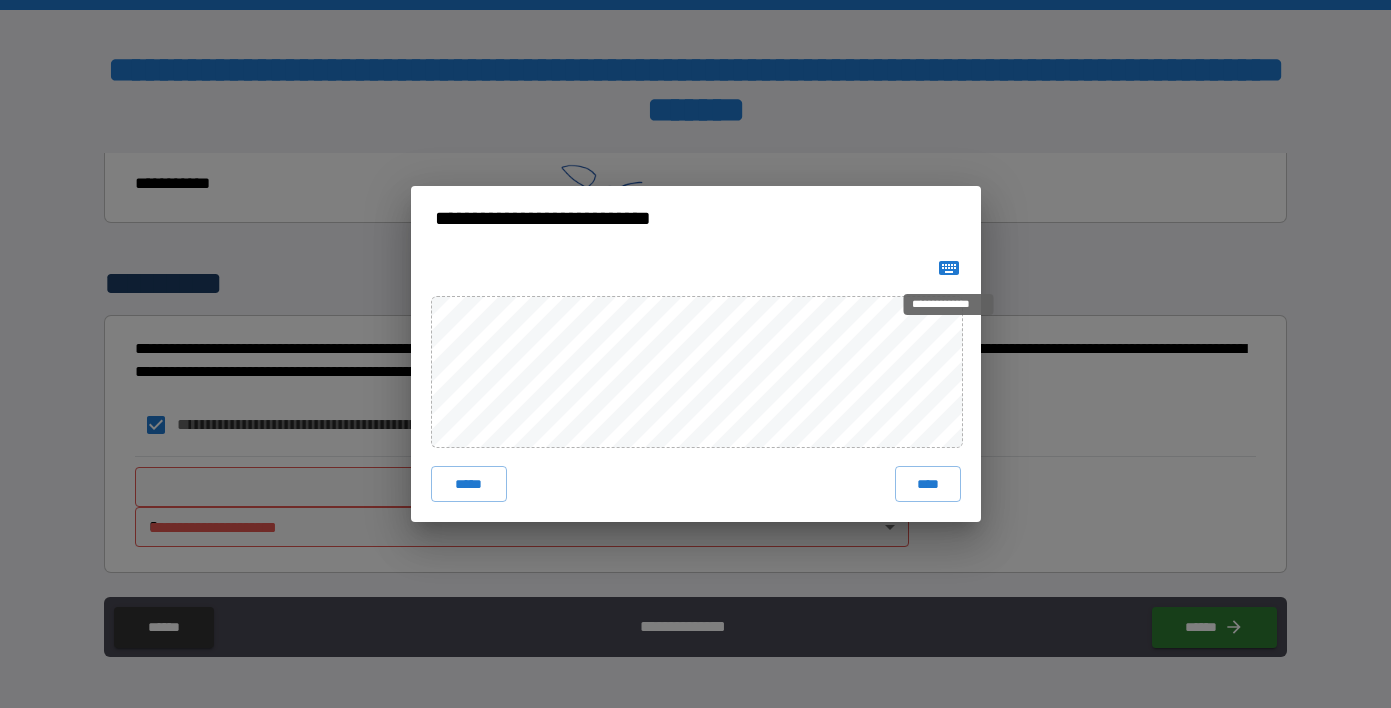 click 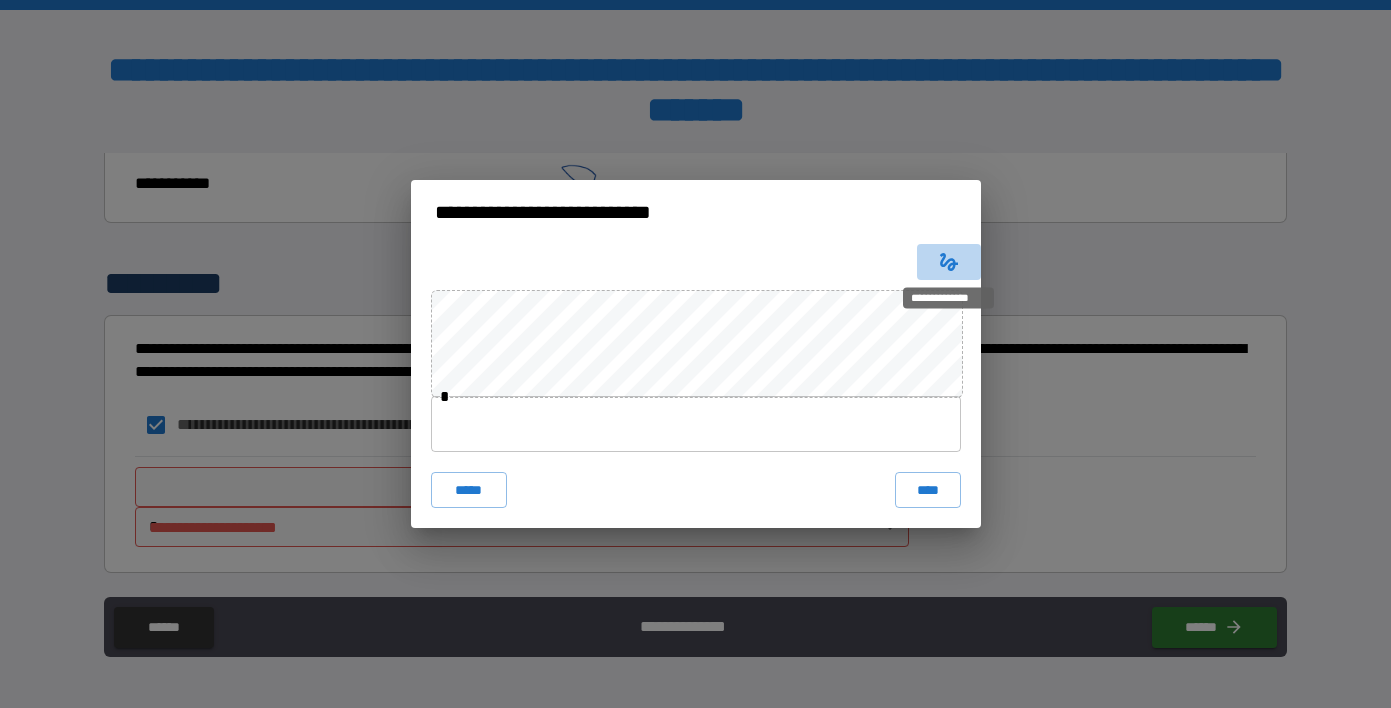 click 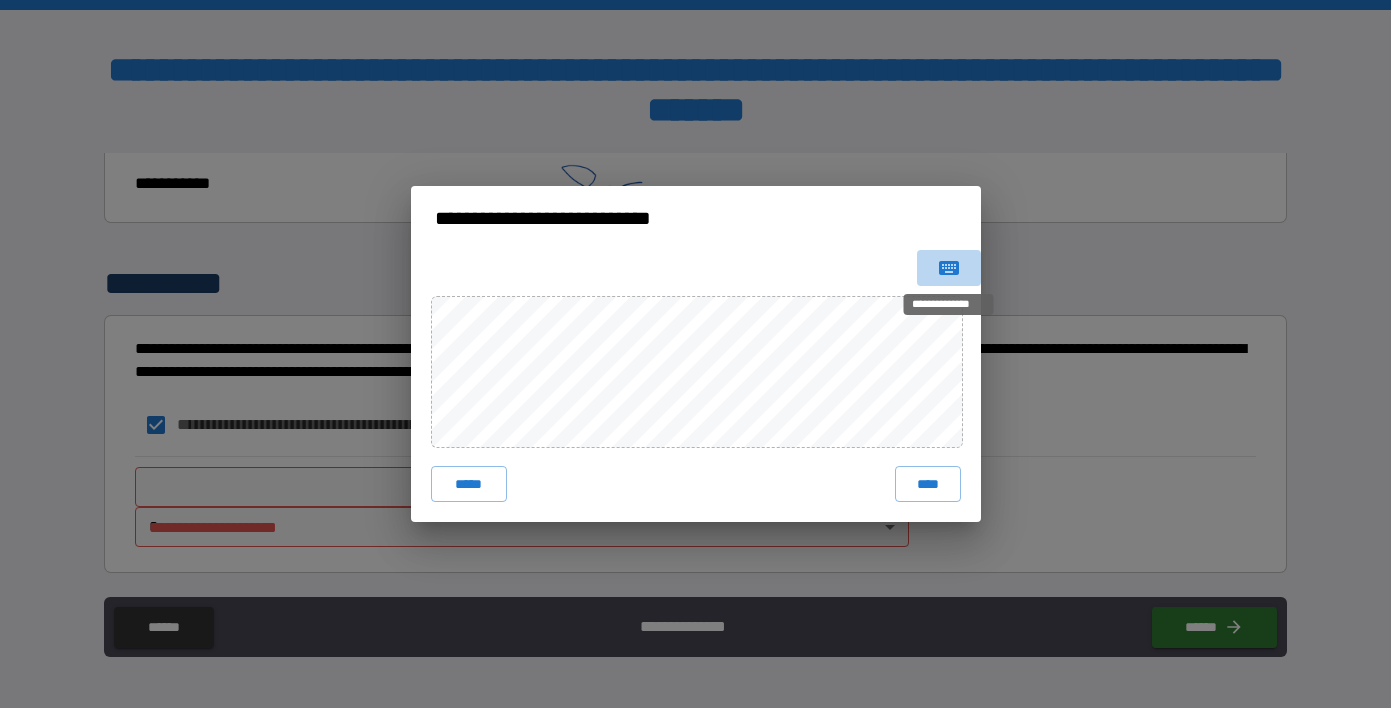 click 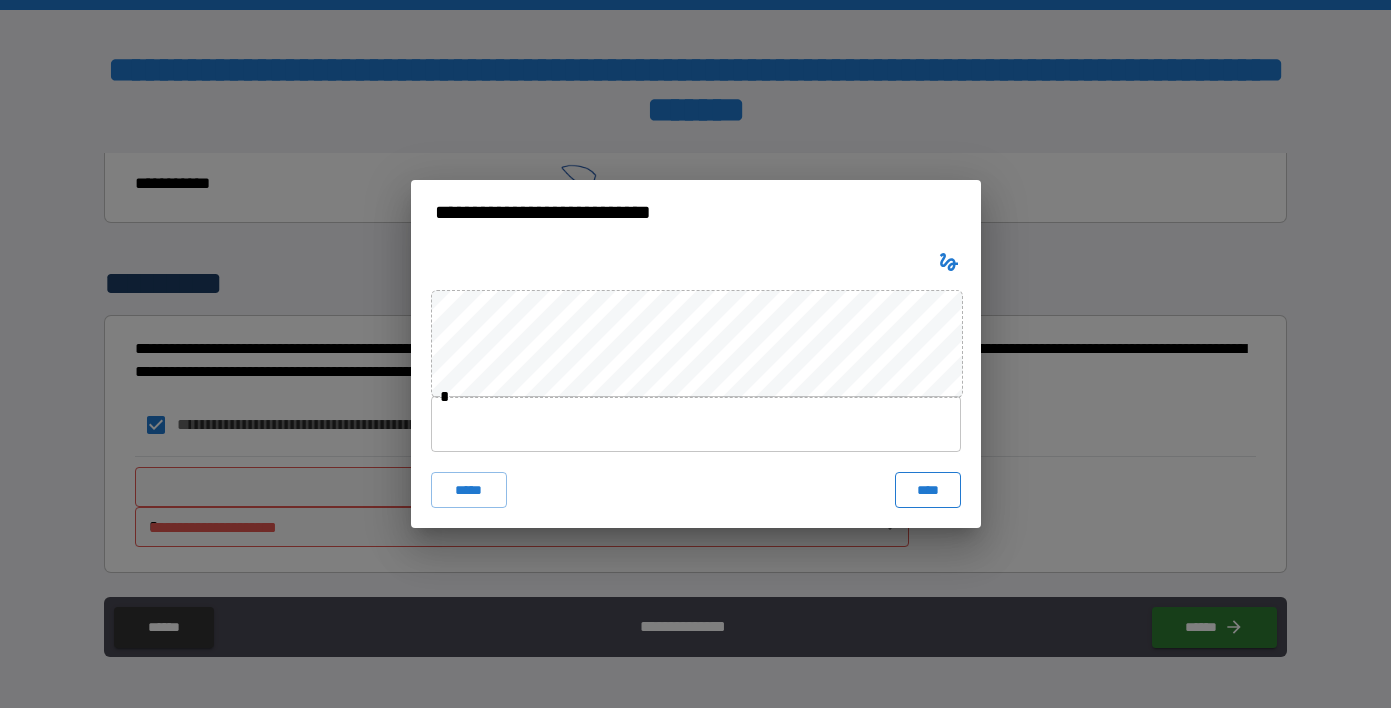 click on "****" at bounding box center (928, 490) 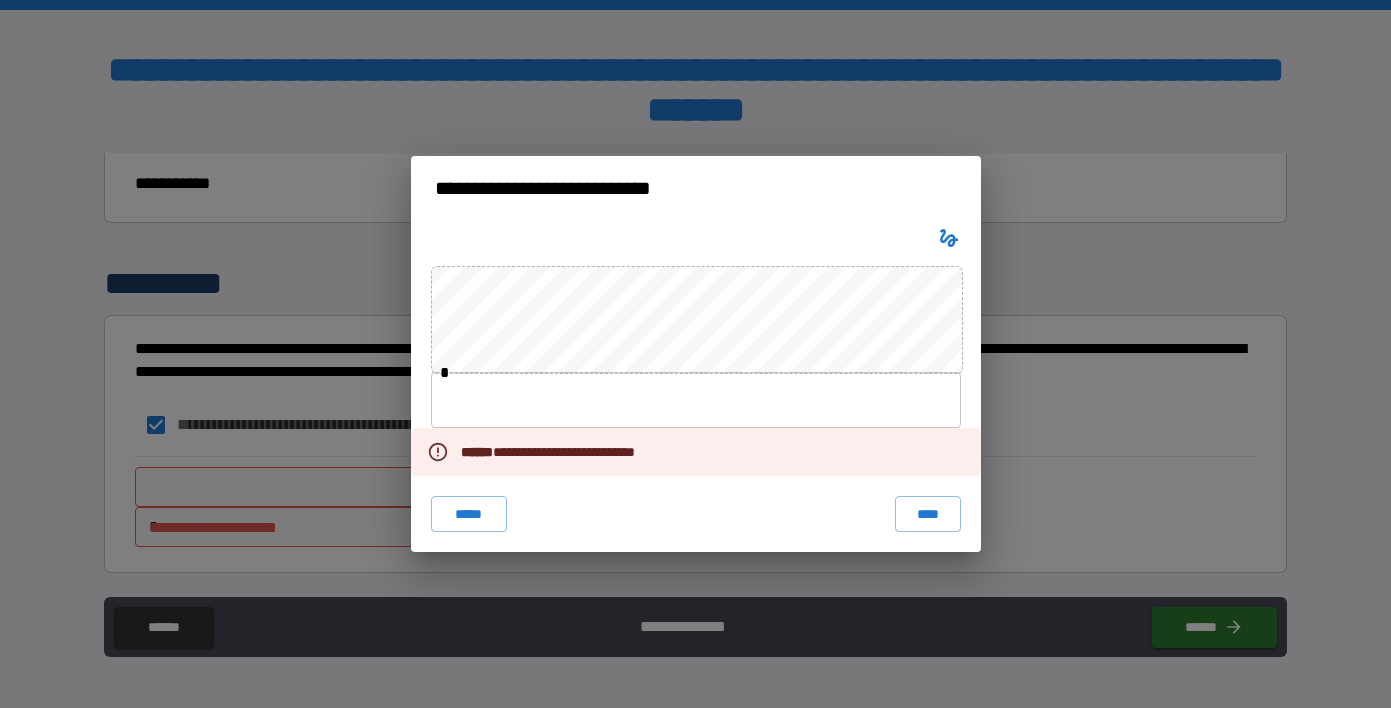 click at bounding box center (696, 400) 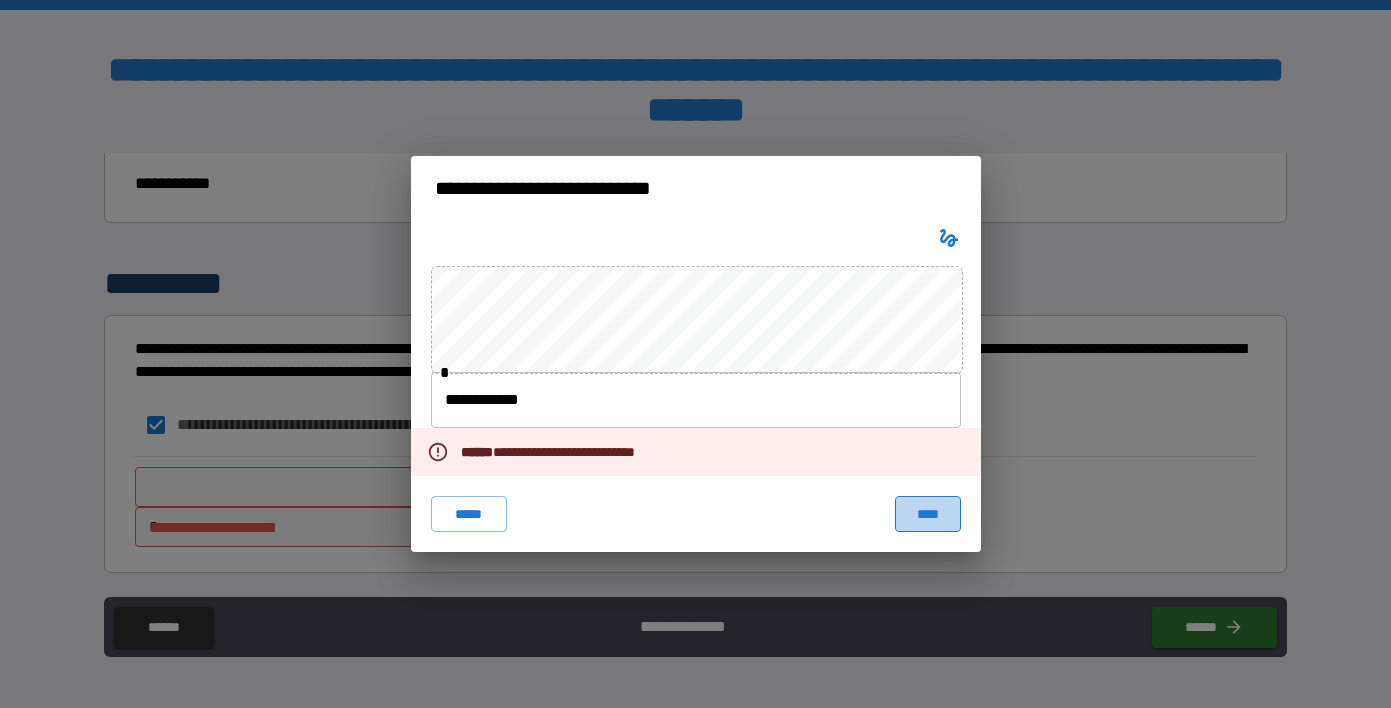 click on "****" at bounding box center (928, 514) 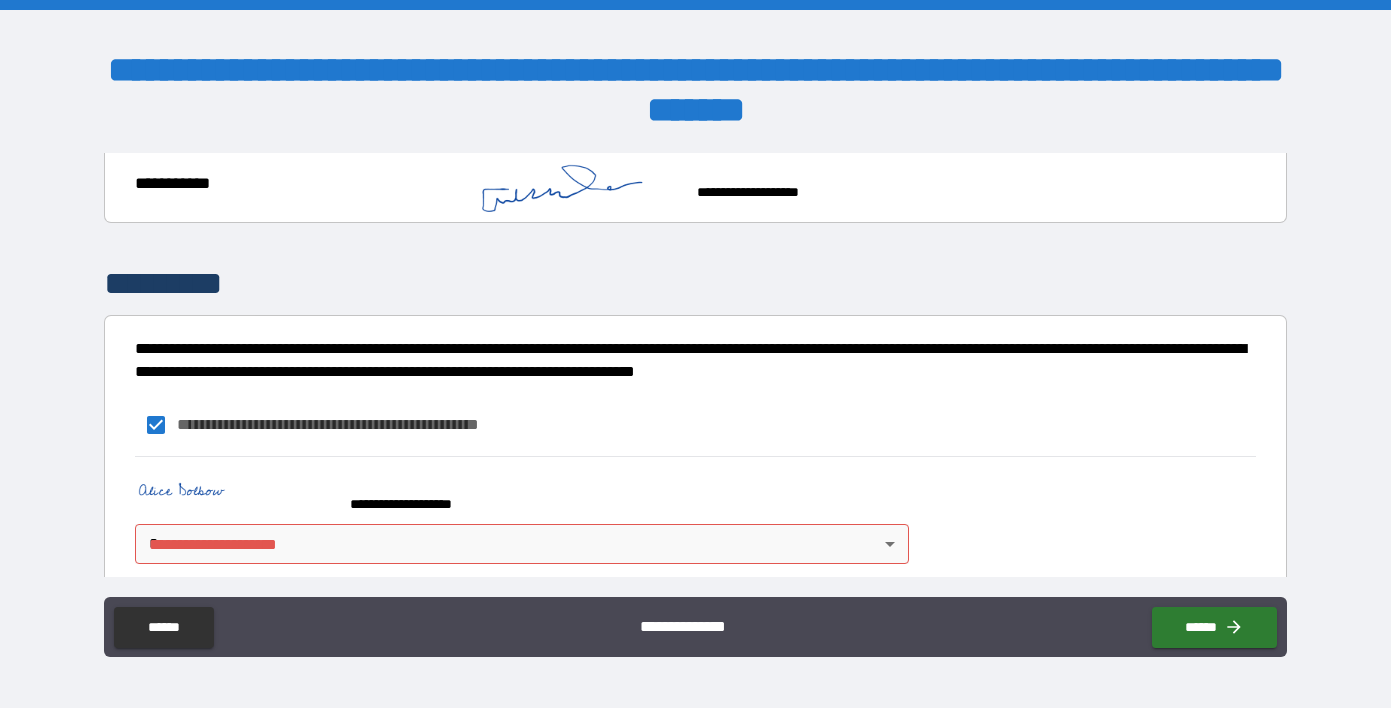 click on "**********" at bounding box center (695, 354) 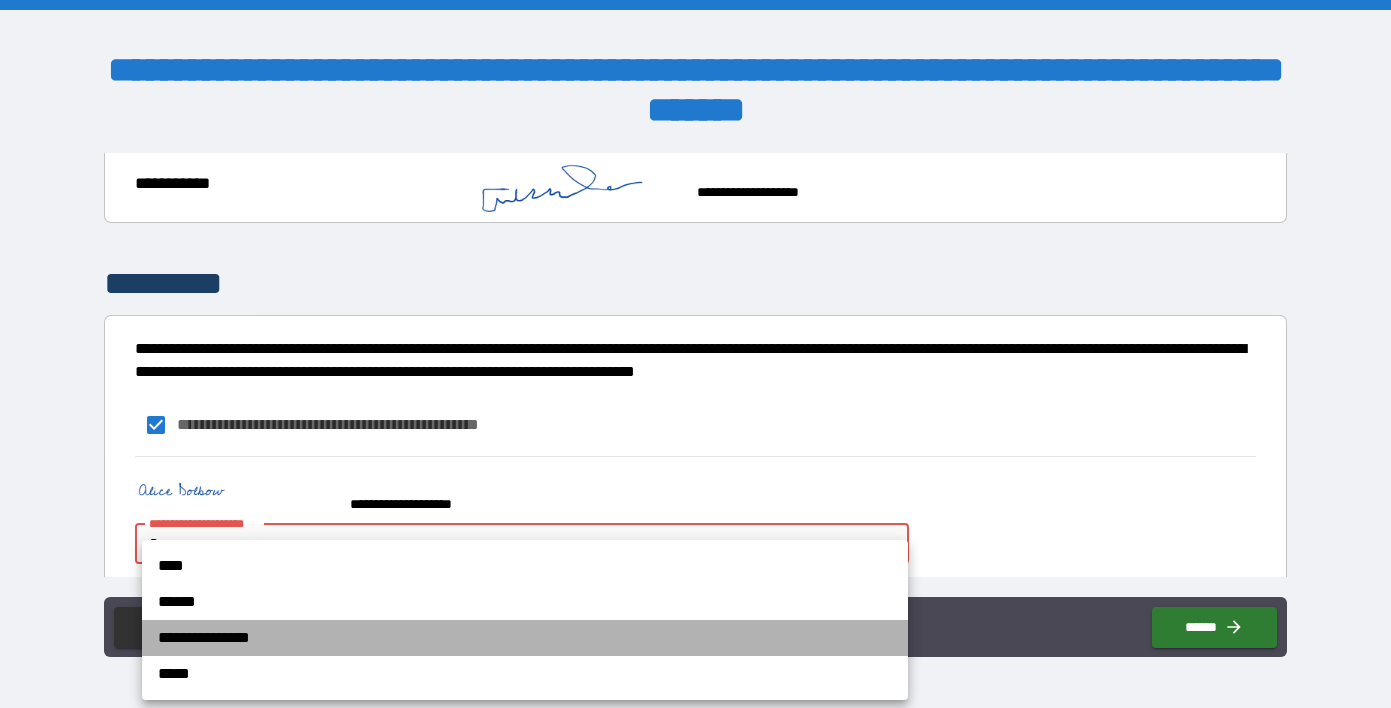 click on "**********" at bounding box center [525, 638] 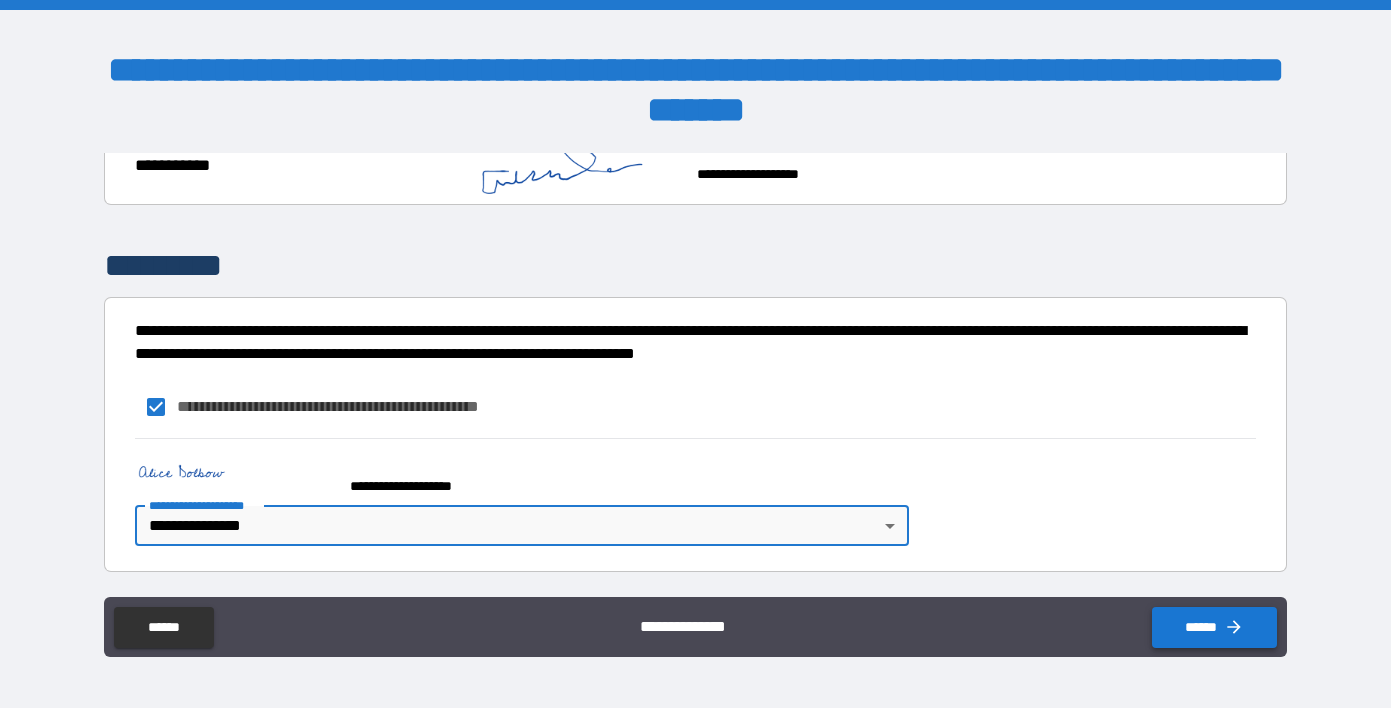 click on "******" at bounding box center [1214, 627] 